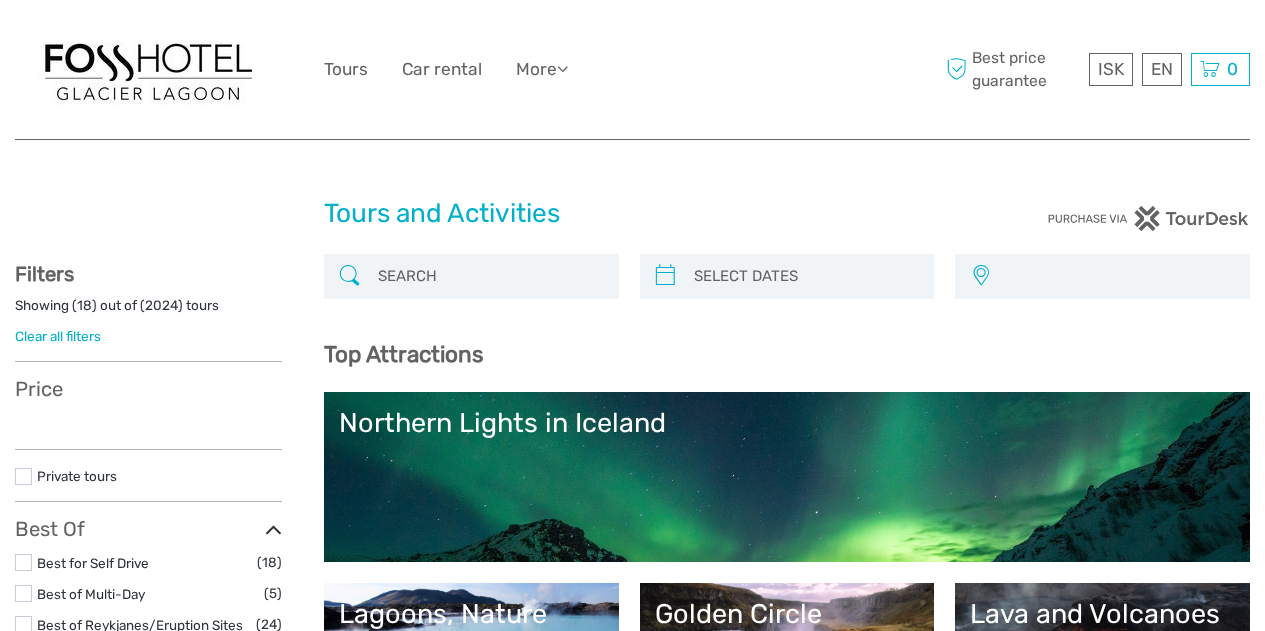 select 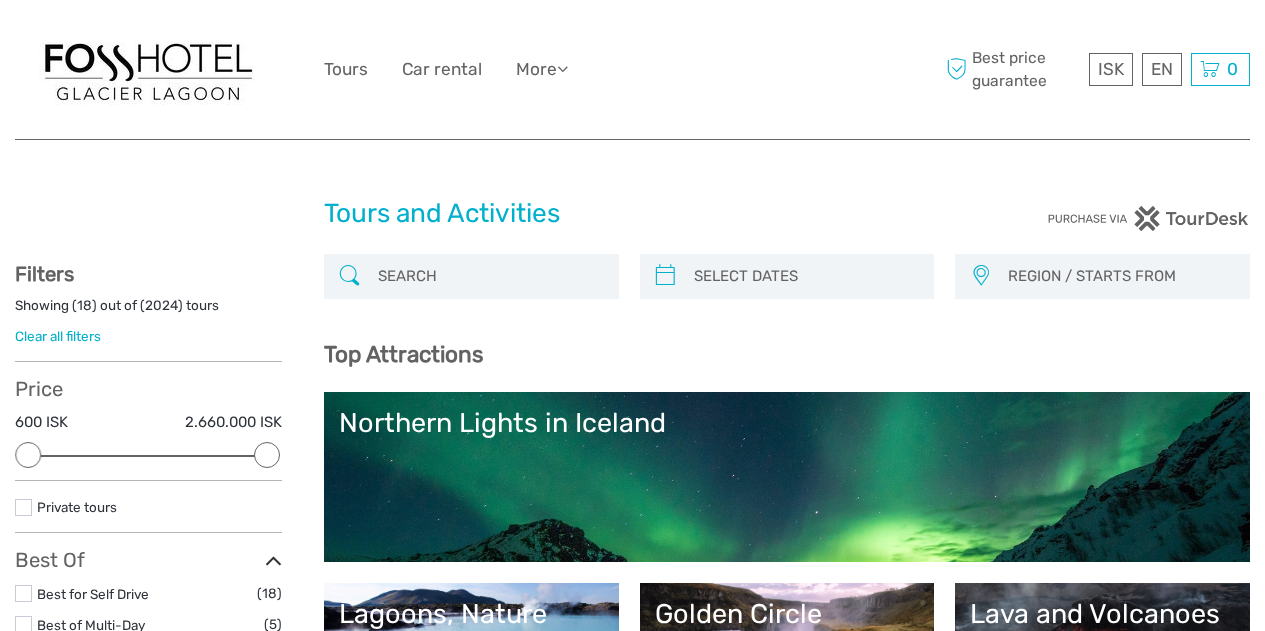 scroll, scrollTop: 0, scrollLeft: 0, axis: both 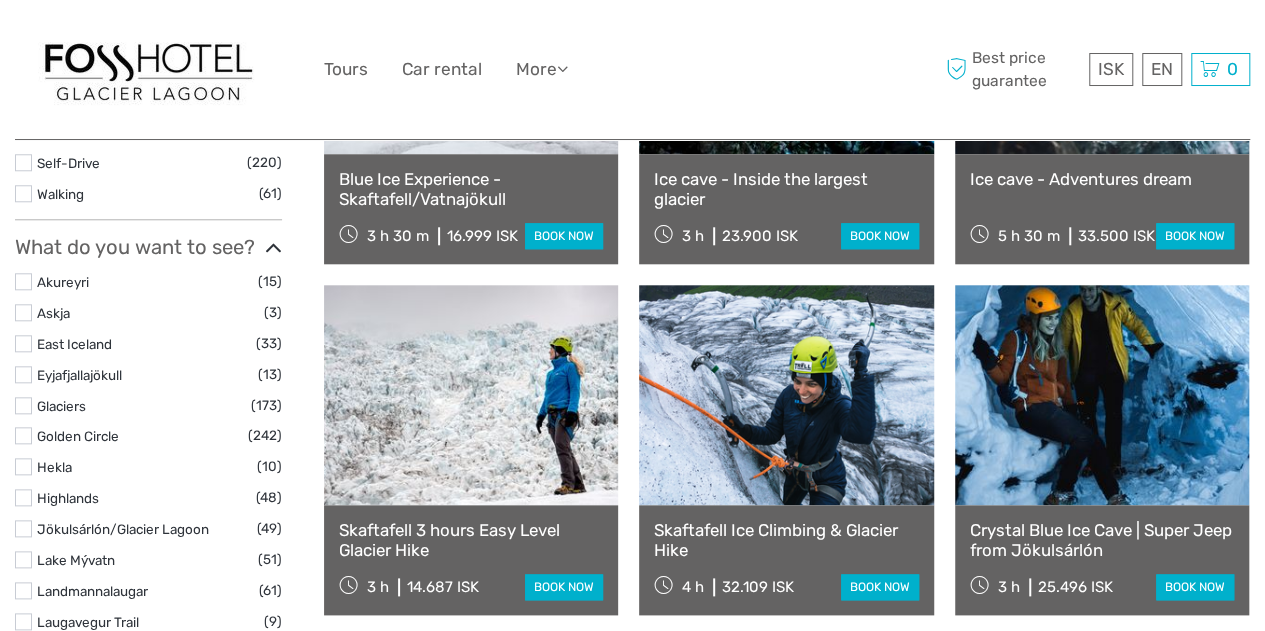click at bounding box center (23, 405) 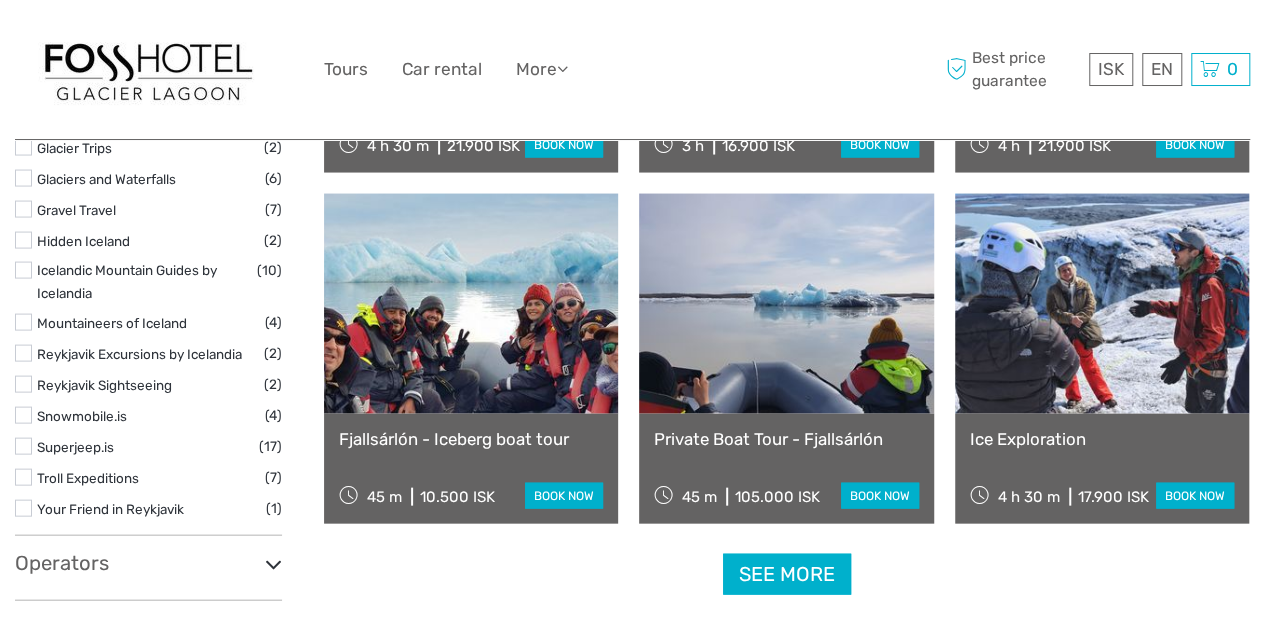scroll, scrollTop: 1948, scrollLeft: 0, axis: vertical 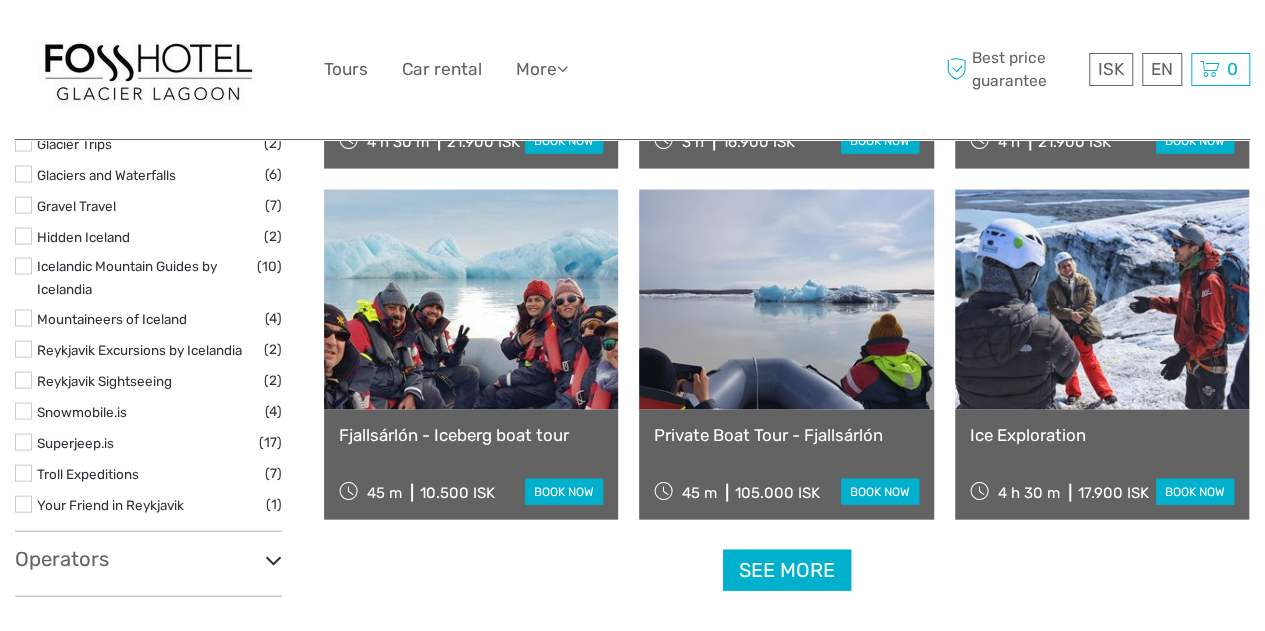 click on "See more" at bounding box center [787, 570] 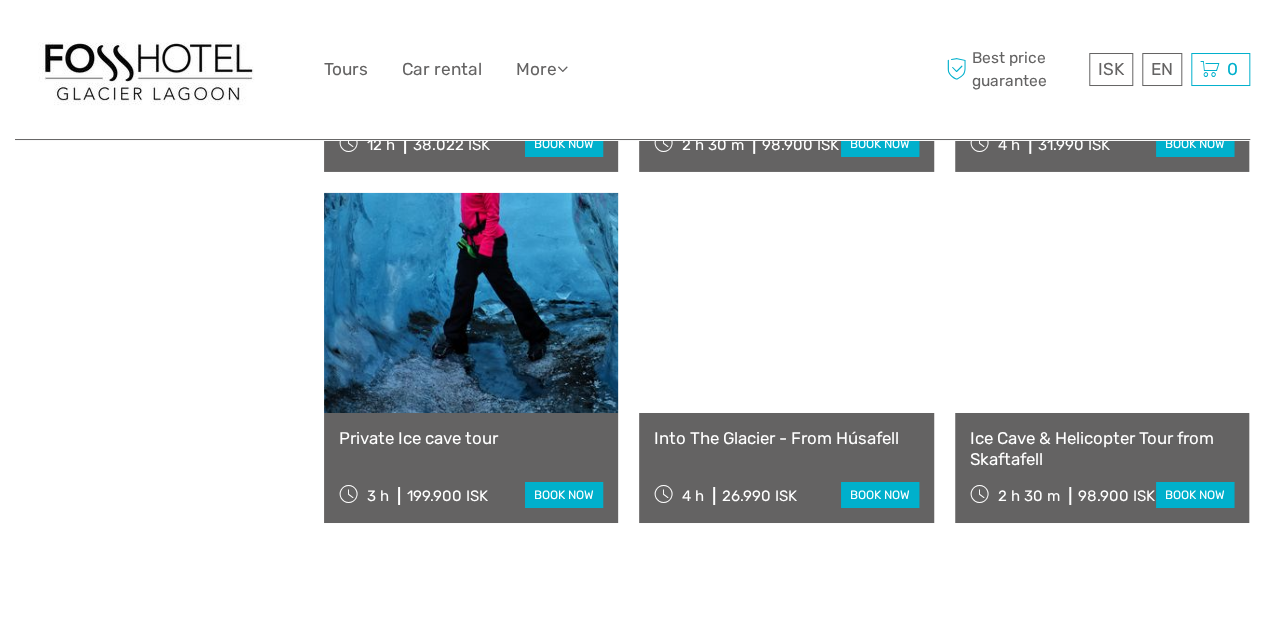 scroll, scrollTop: 3350, scrollLeft: 0, axis: vertical 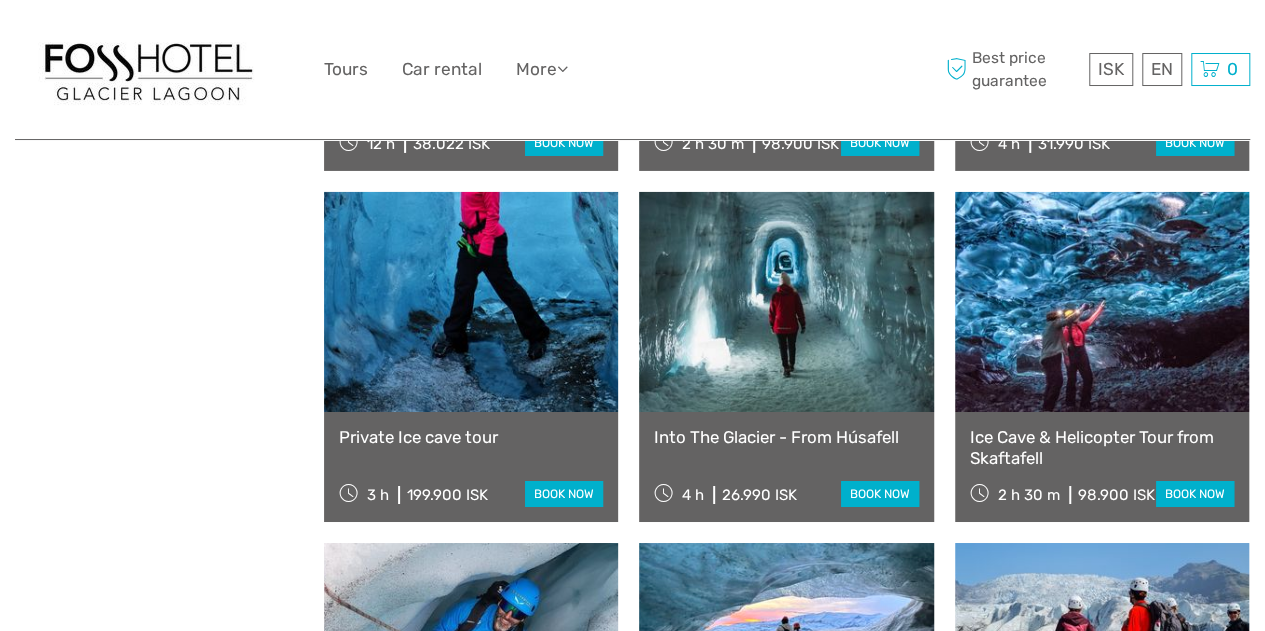 click at bounding box center [786, 302] 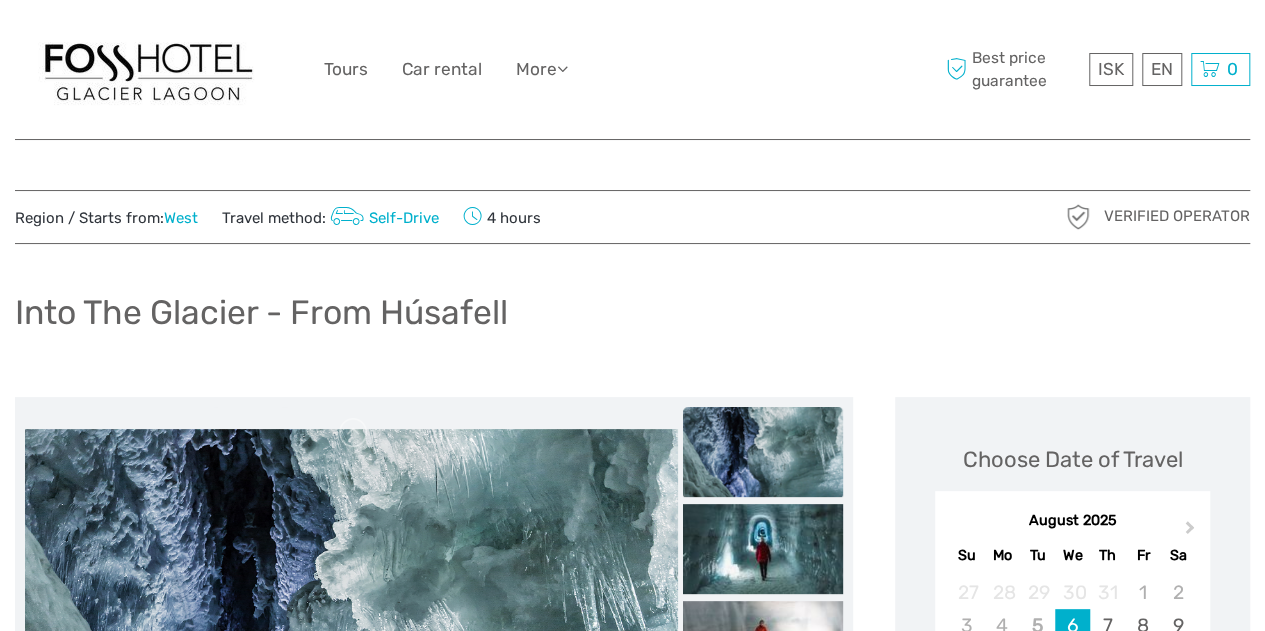 scroll, scrollTop: 223, scrollLeft: 0, axis: vertical 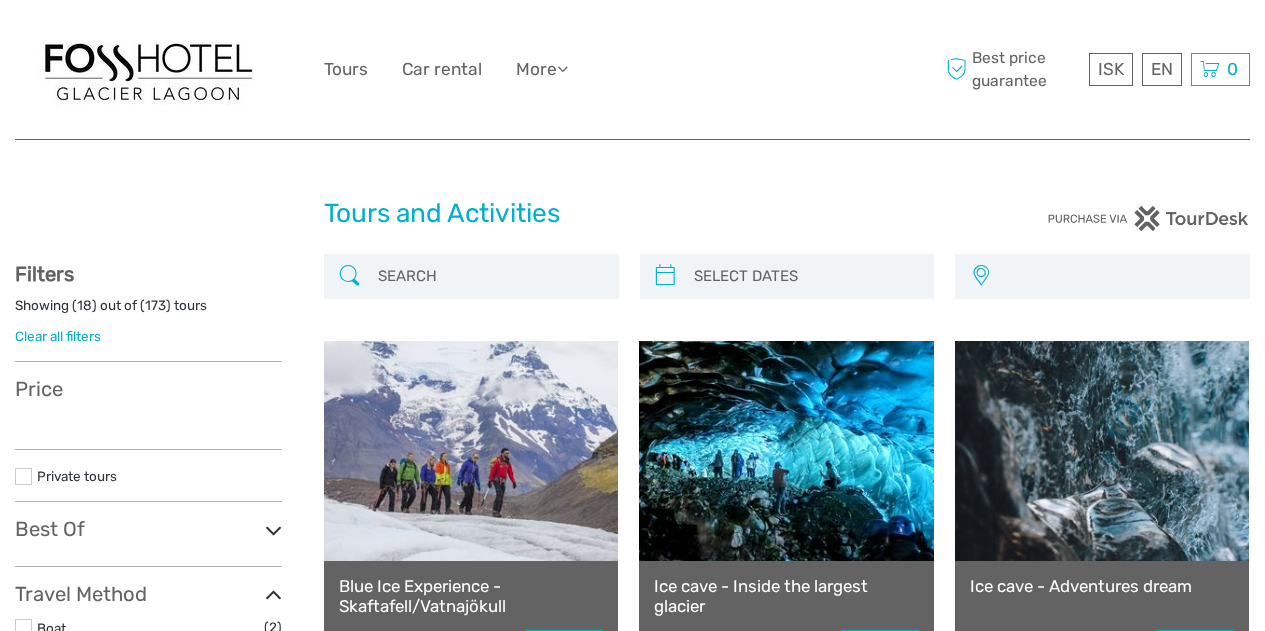 select 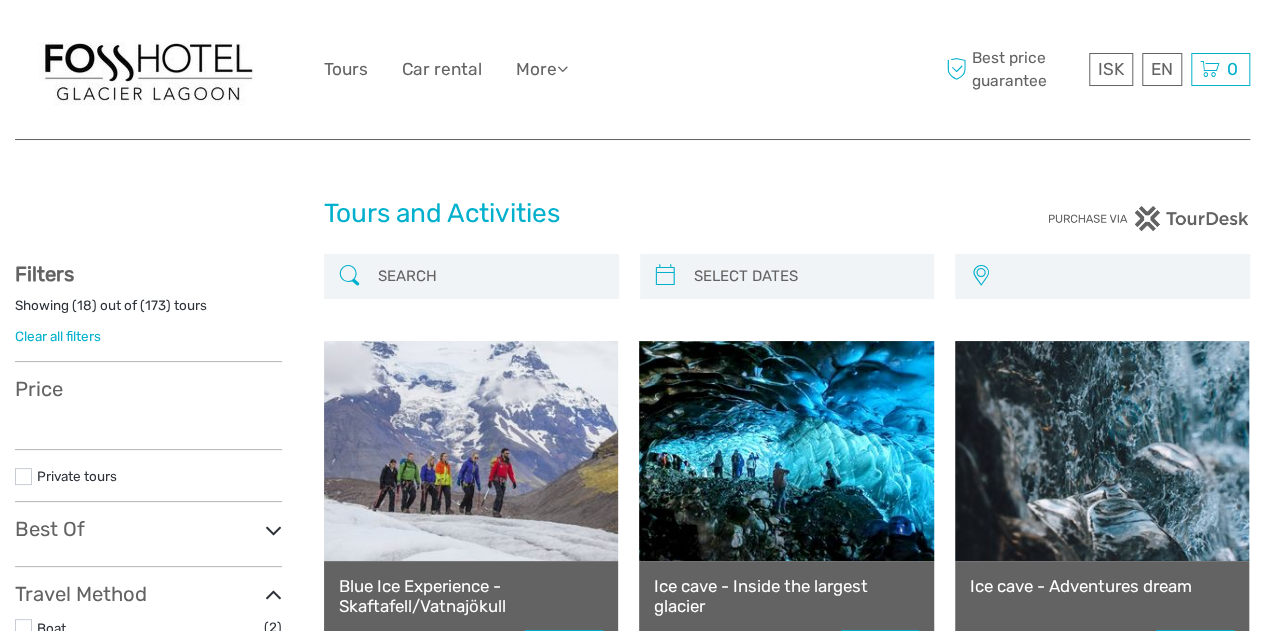 select 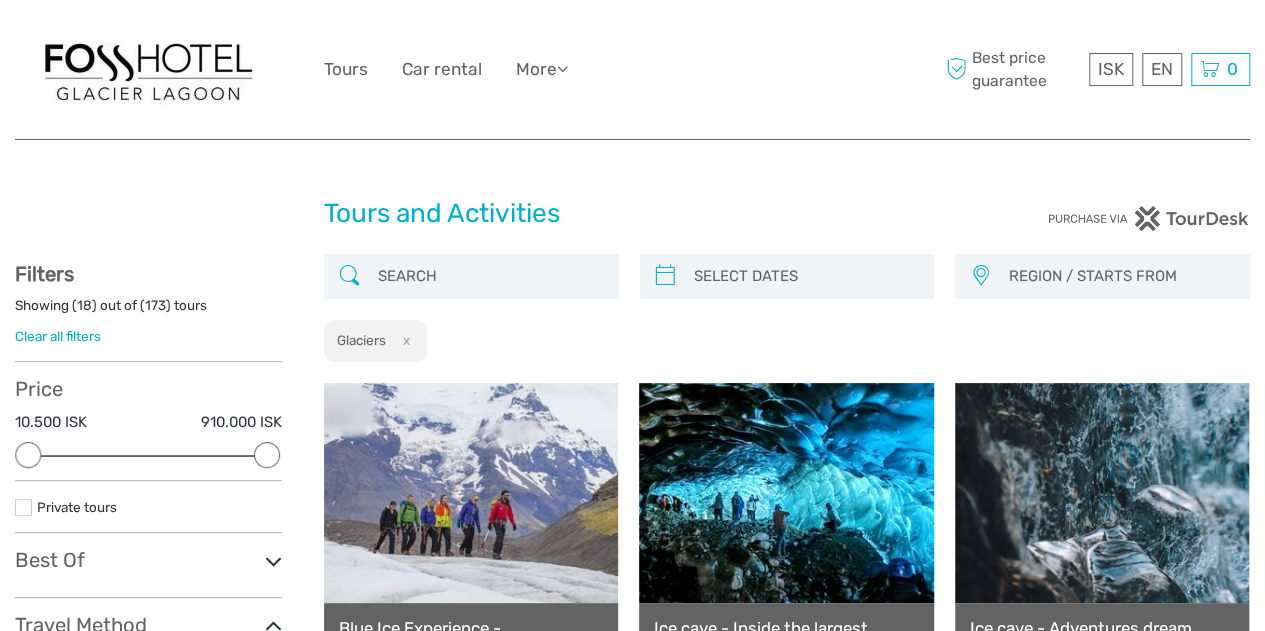 scroll, scrollTop: 2571, scrollLeft: 0, axis: vertical 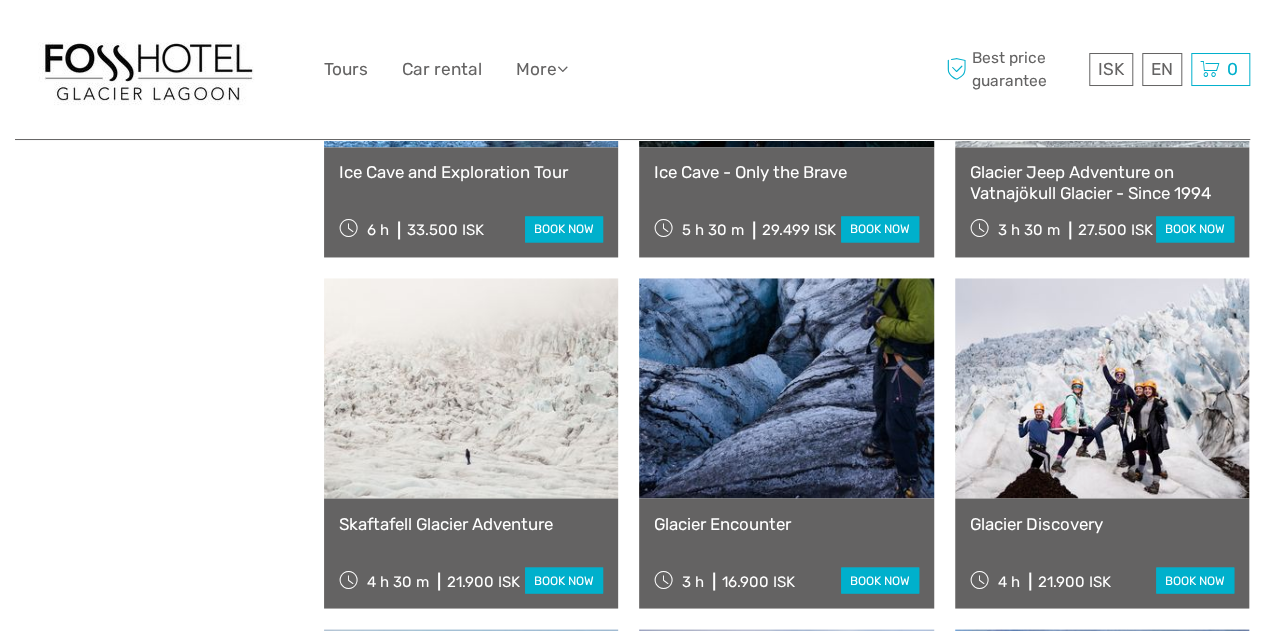 click at bounding box center (471, 388) 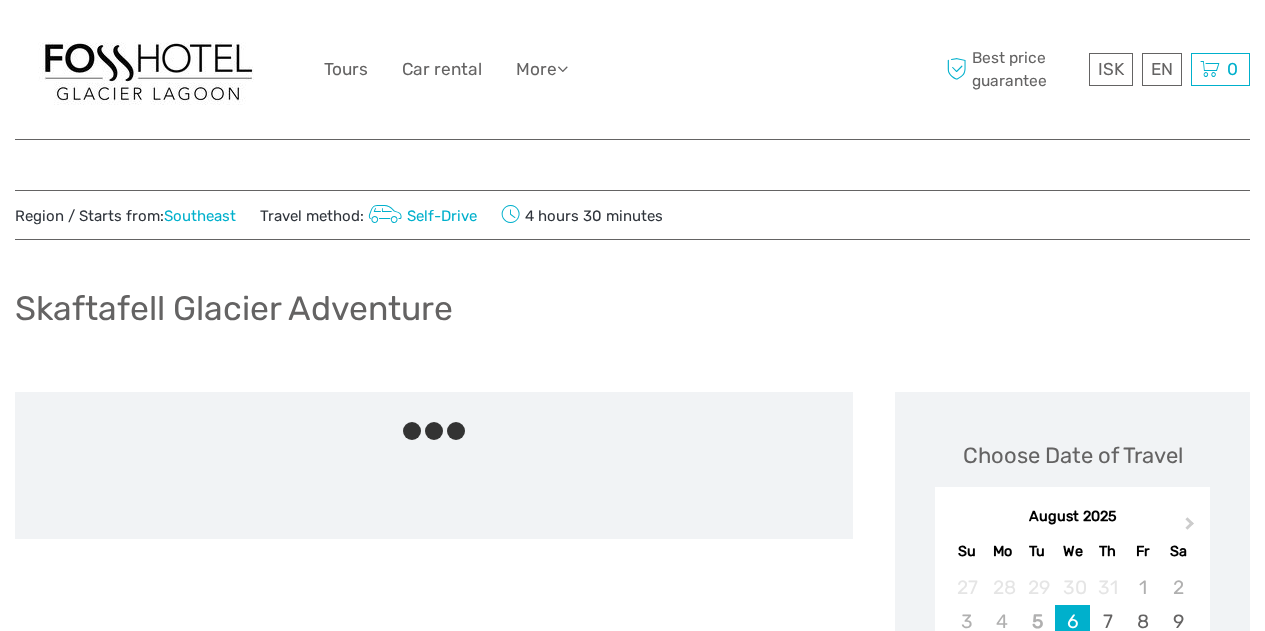 scroll, scrollTop: 0, scrollLeft: 0, axis: both 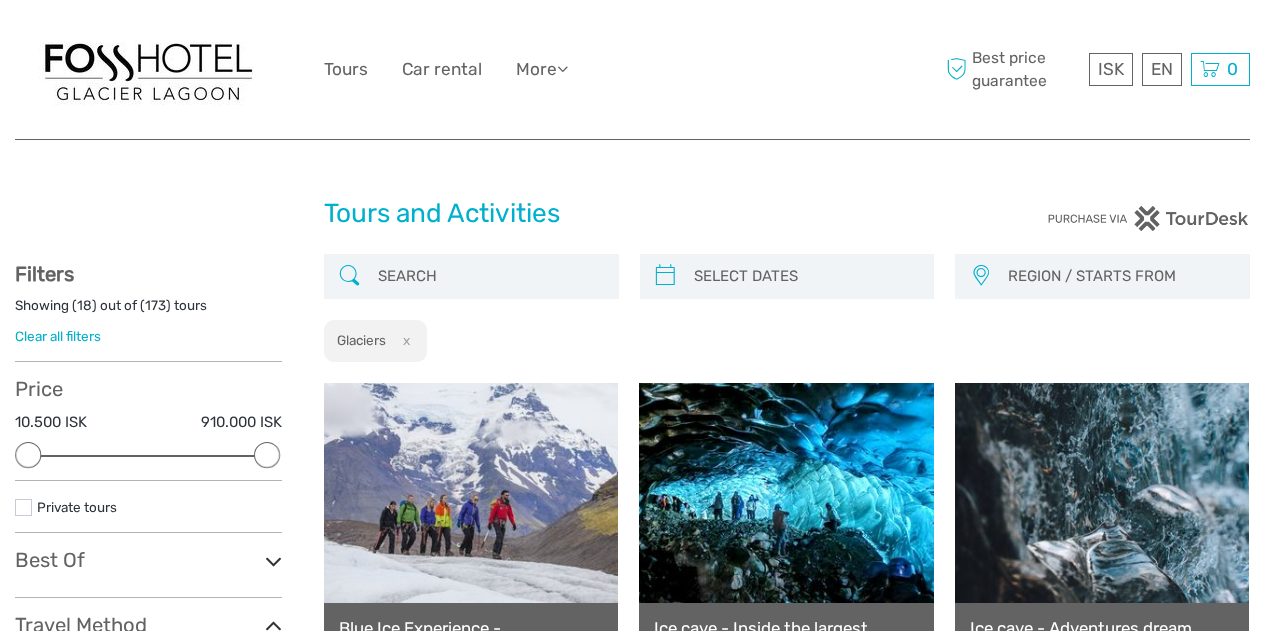 select 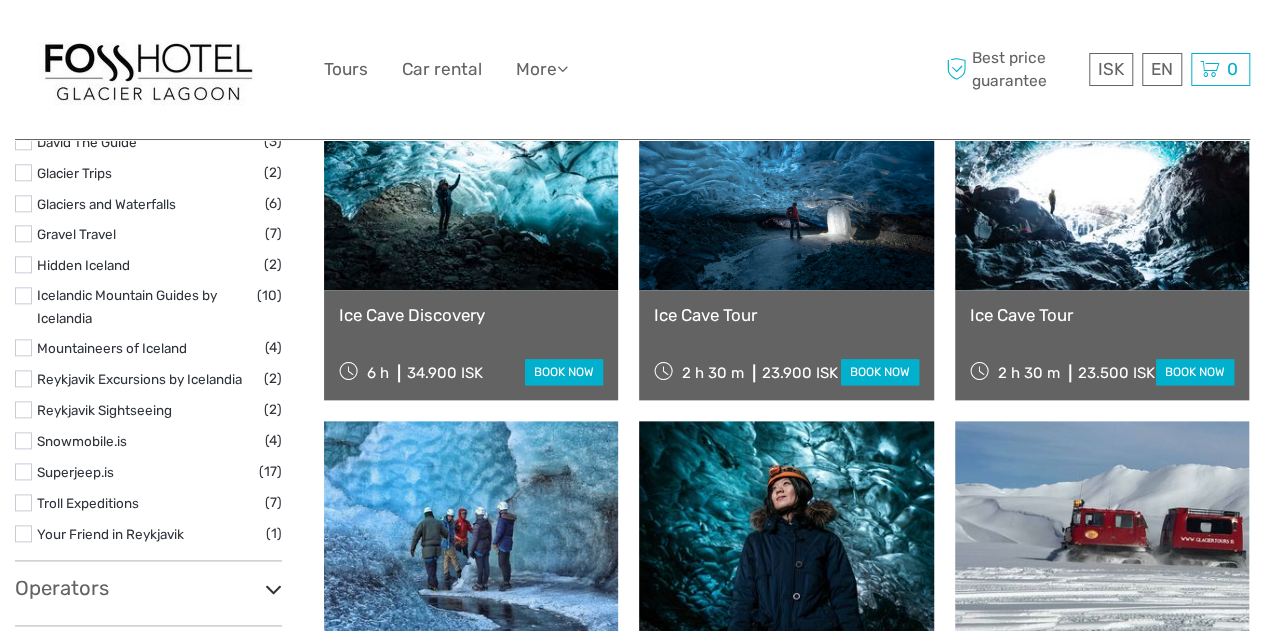 scroll, scrollTop: 0, scrollLeft: 0, axis: both 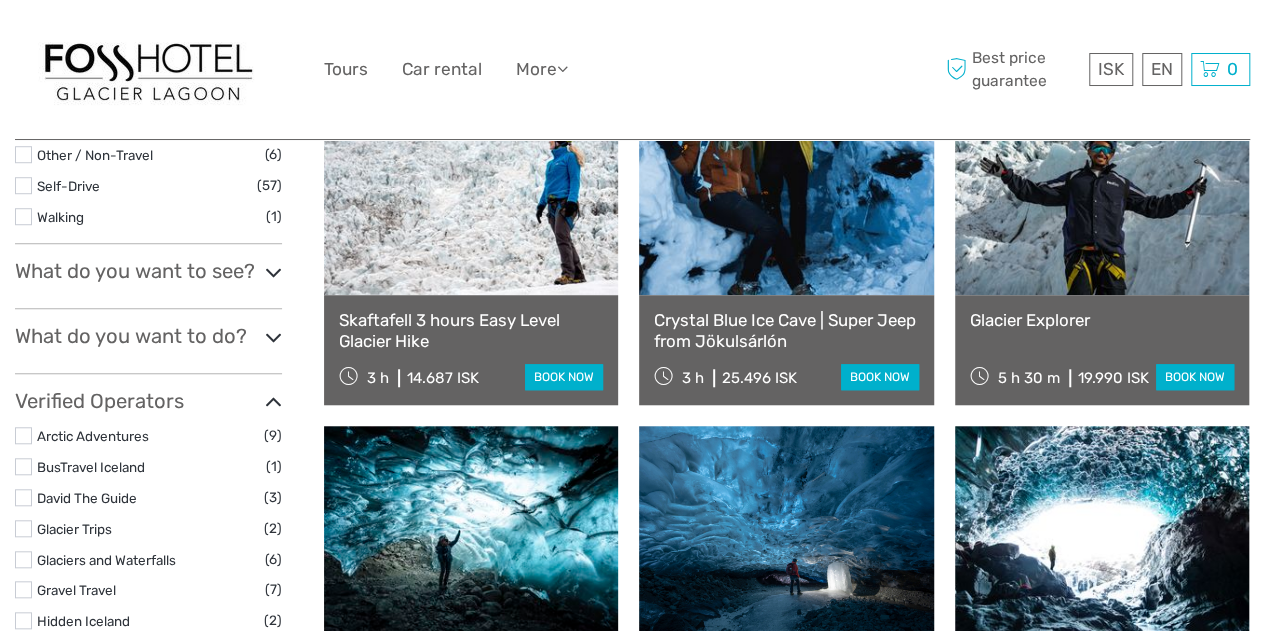 click on "What do you want to do?
ATV/Quads/Buggies
(2)
Boat Tours
(3)
Family Fun
(8)
Glacier Hike
(54)
Horseback Riding
(1)
Ice Cave
(34)
Nature & Scenery
(79)
Relaxation/Spa
(3)
Snowmobile" at bounding box center [148, 349] 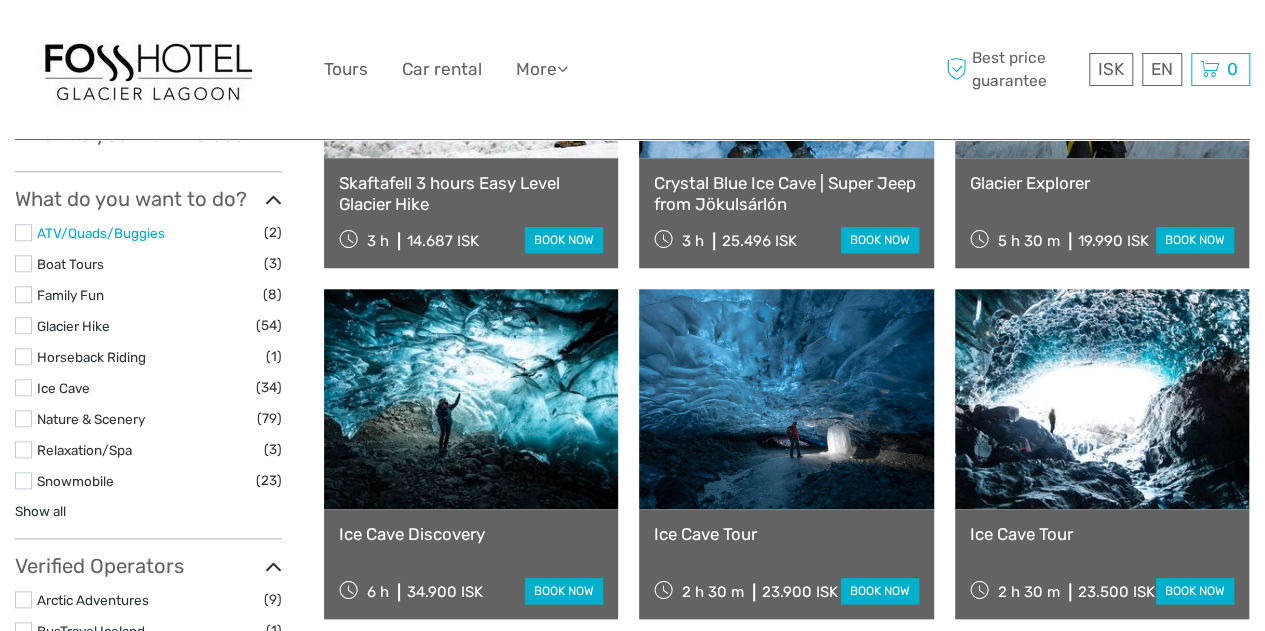 scroll, scrollTop: 797, scrollLeft: 0, axis: vertical 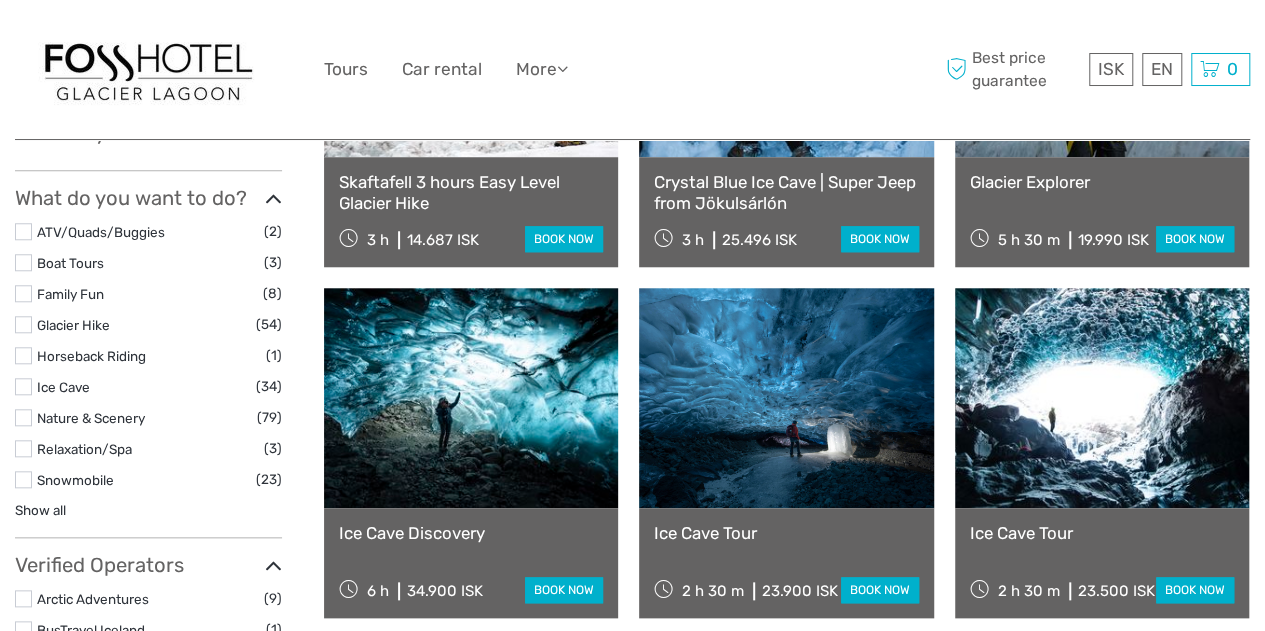 click on "Family Fun
(8)" at bounding box center (148, 293) 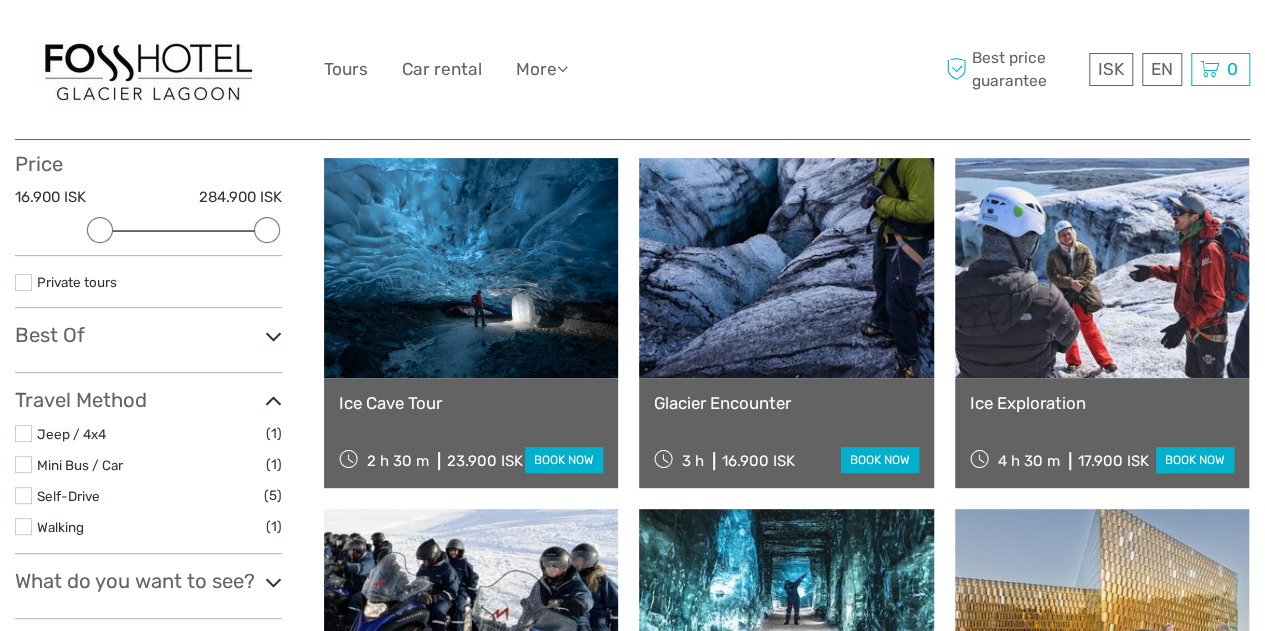 scroll, scrollTop: 227, scrollLeft: 0, axis: vertical 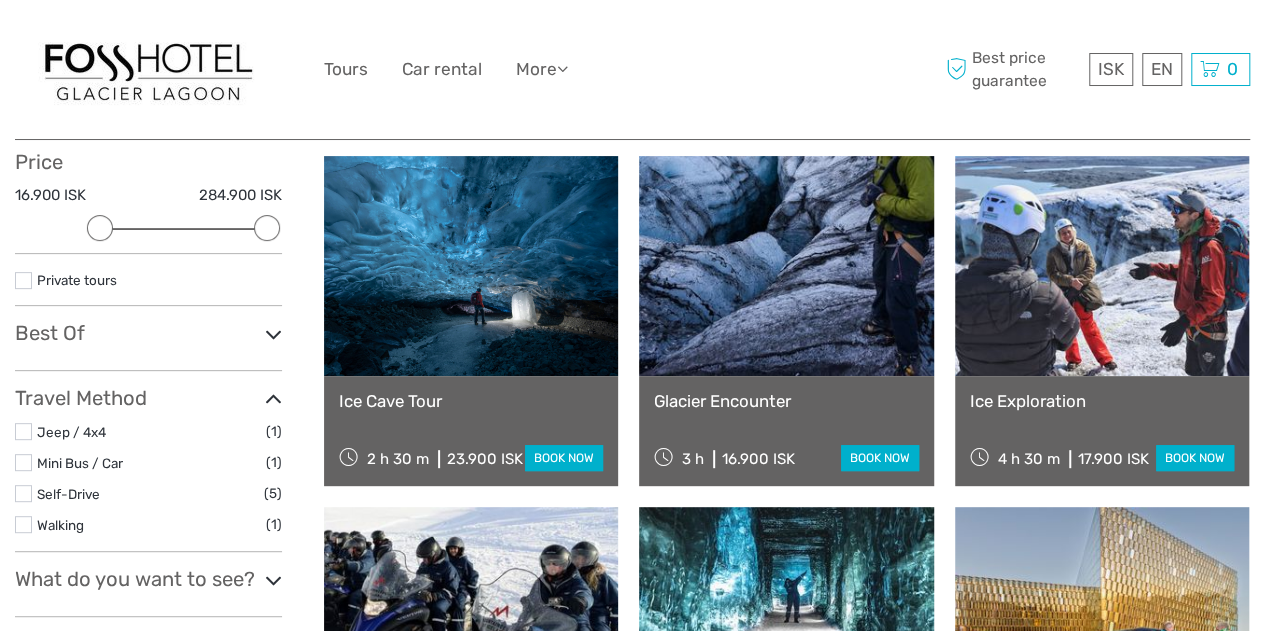 click at bounding box center (786, 266) 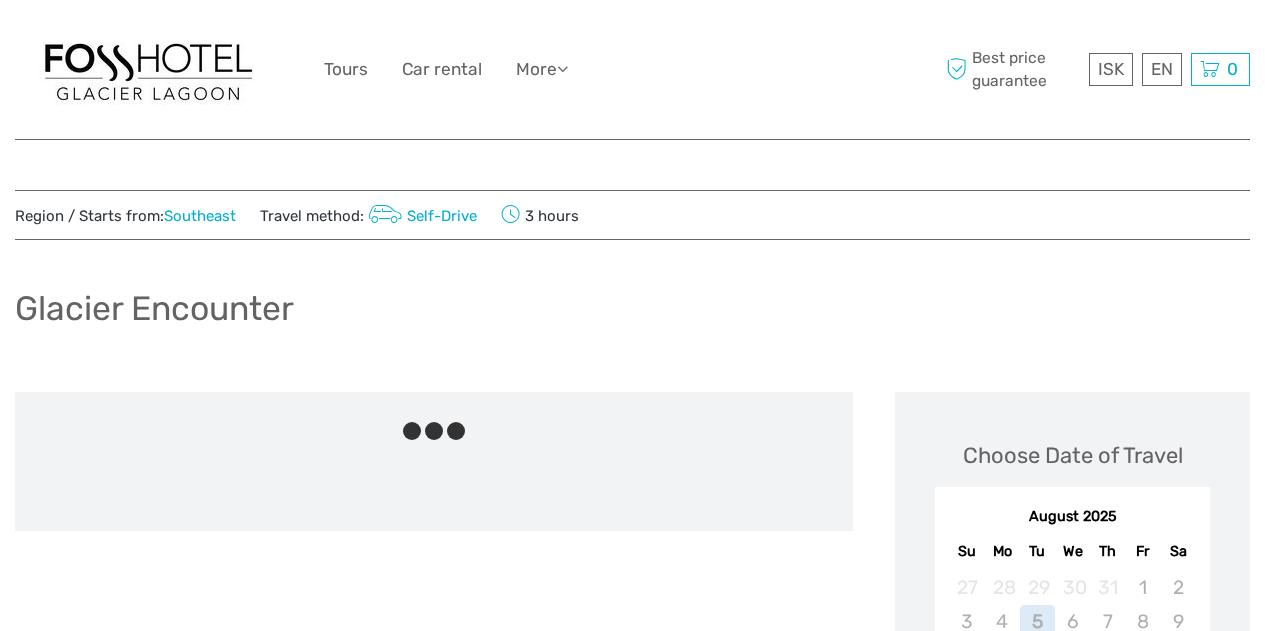 scroll, scrollTop: 0, scrollLeft: 0, axis: both 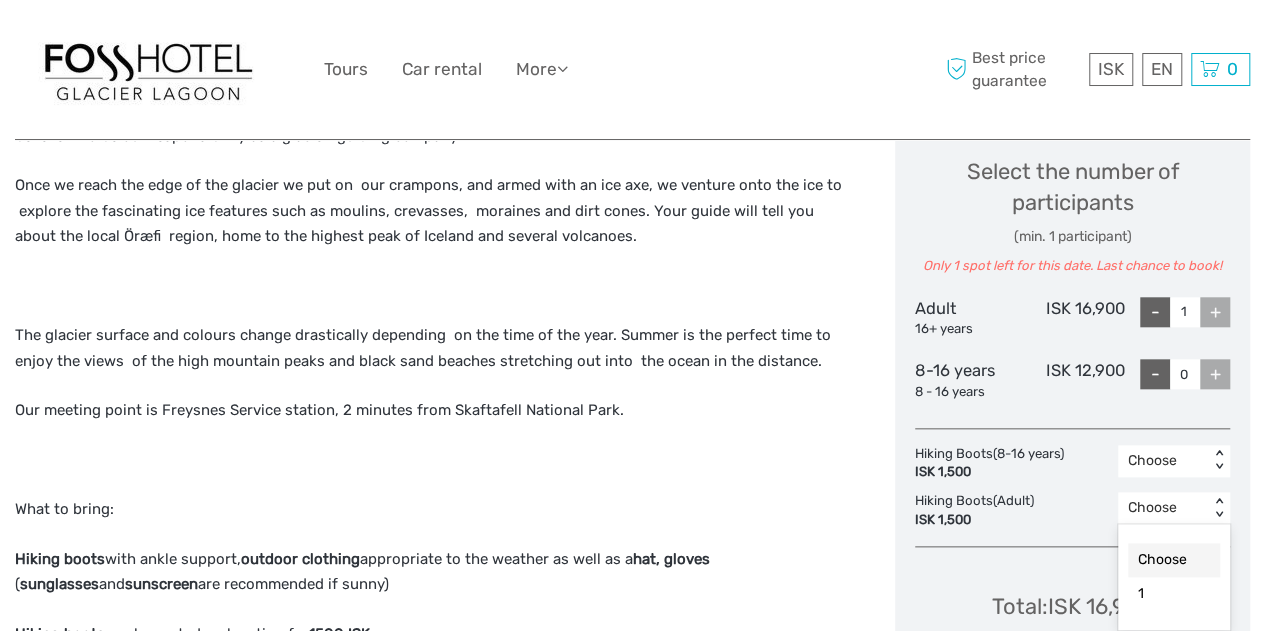 click on "option Choose selected, 1 of 2. 2 results available. Use Up and Down to choose options, press Enter to select the currently focused option, press Escape to exit the menu, press Tab to select the option and exit the menu. Choose < > Choose 1" at bounding box center [1174, 508] 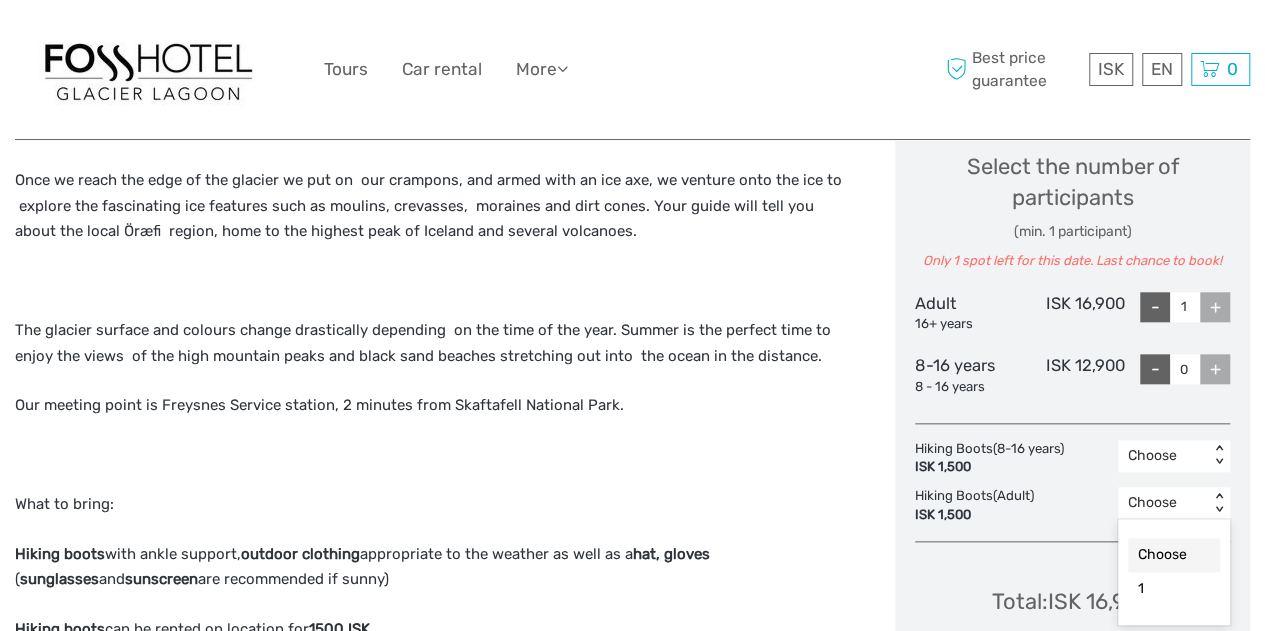 click on "Hiking Boots  (Adult) ISK 1,500 option Choose selected, 1 of 2. 2 results available. Use Up and Down to choose options, press Enter to select the currently focused option, press Escape to exit the menu, press Tab to select the option and exit the menu. Choose < > Choose 1" at bounding box center (1072, 506) 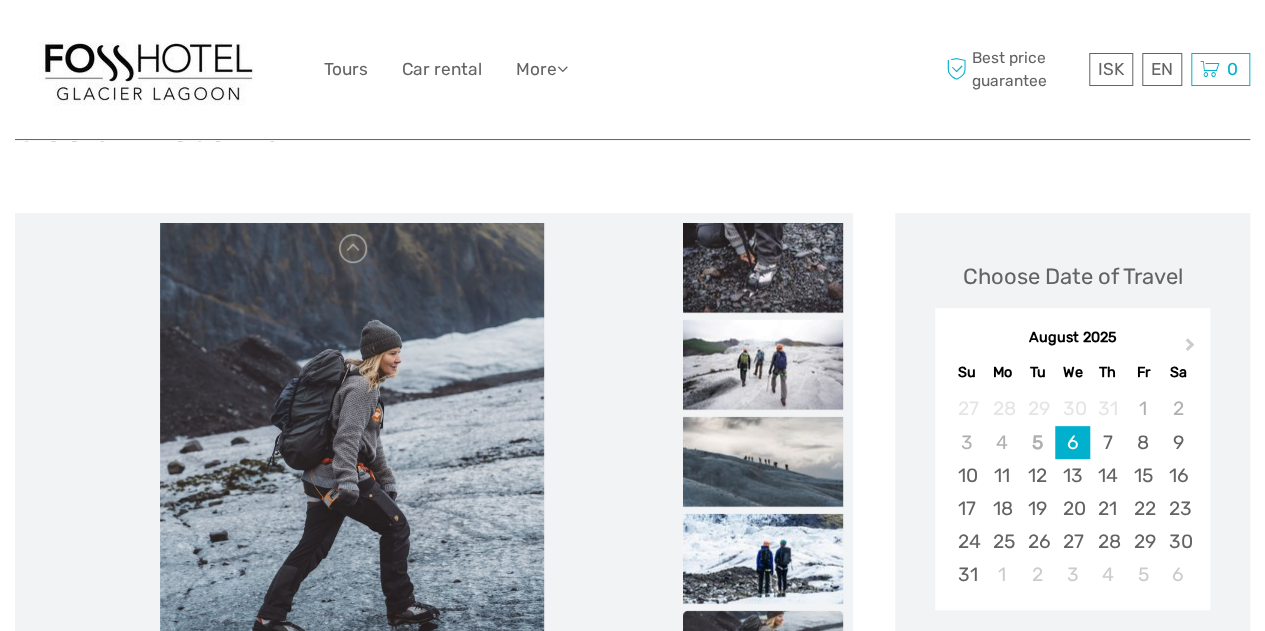 scroll, scrollTop: 185, scrollLeft: 0, axis: vertical 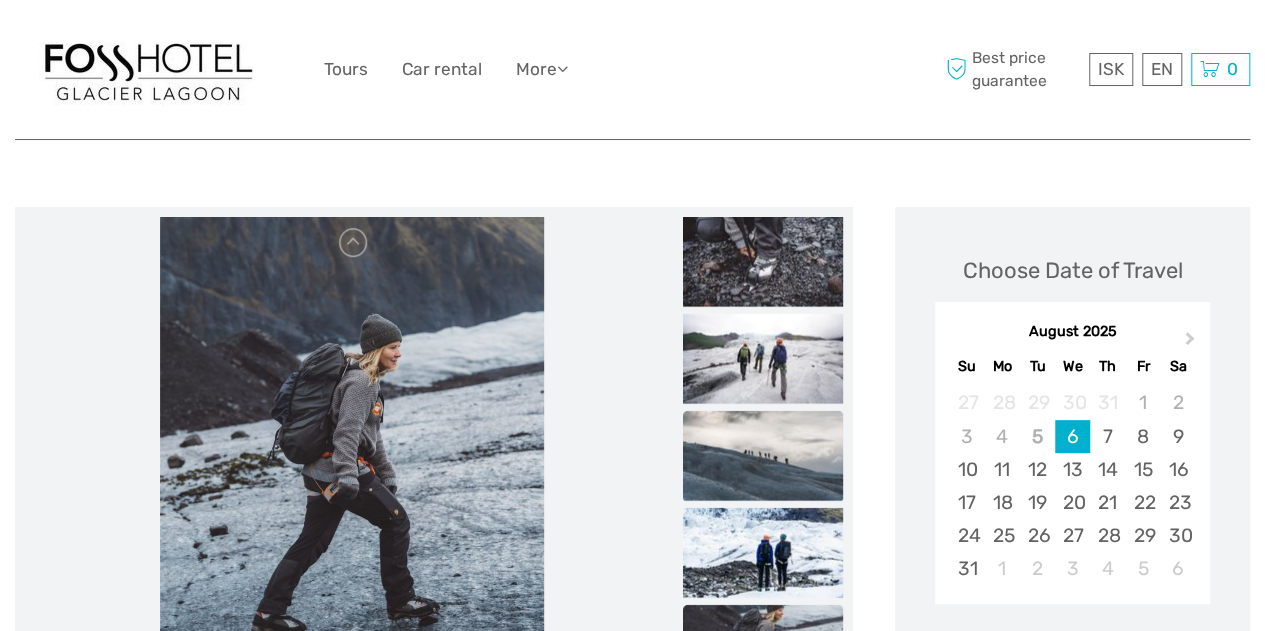 click at bounding box center [763, 456] 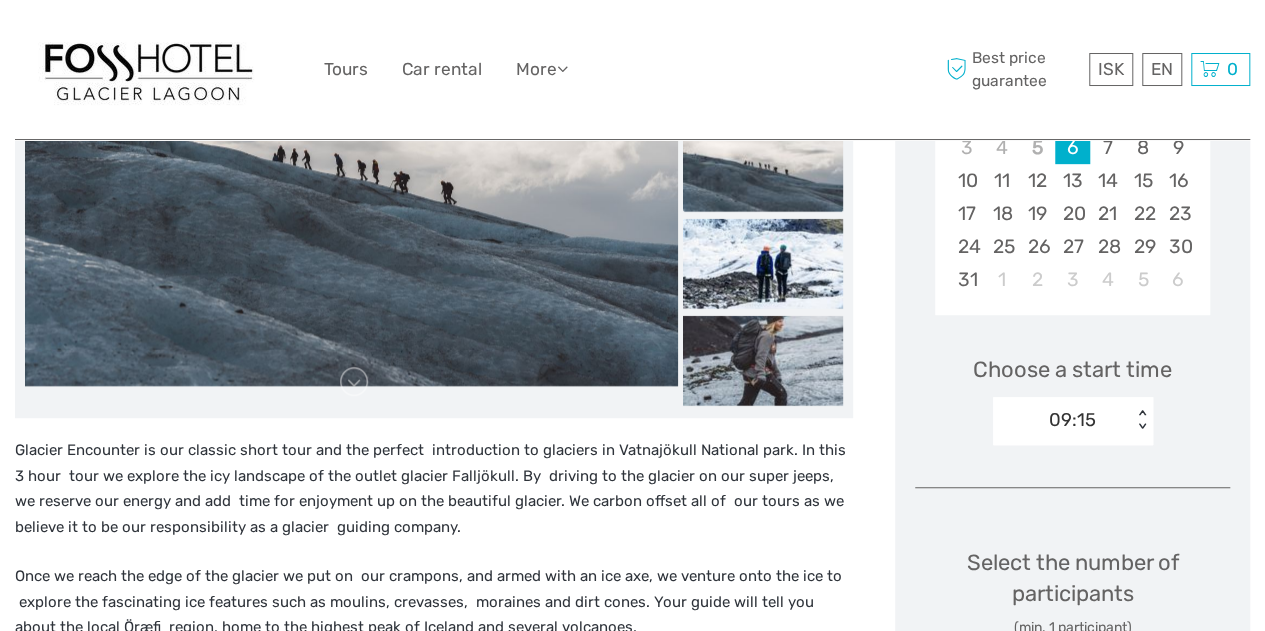 scroll, scrollTop: 475, scrollLeft: 0, axis: vertical 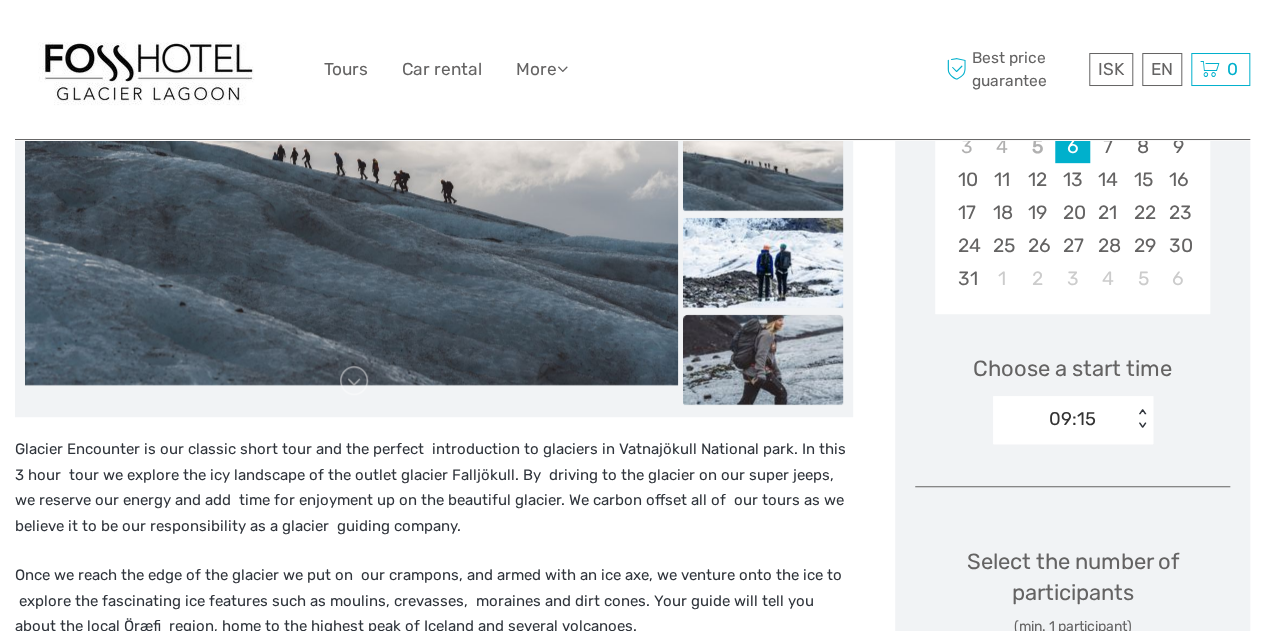 click at bounding box center (763, 360) 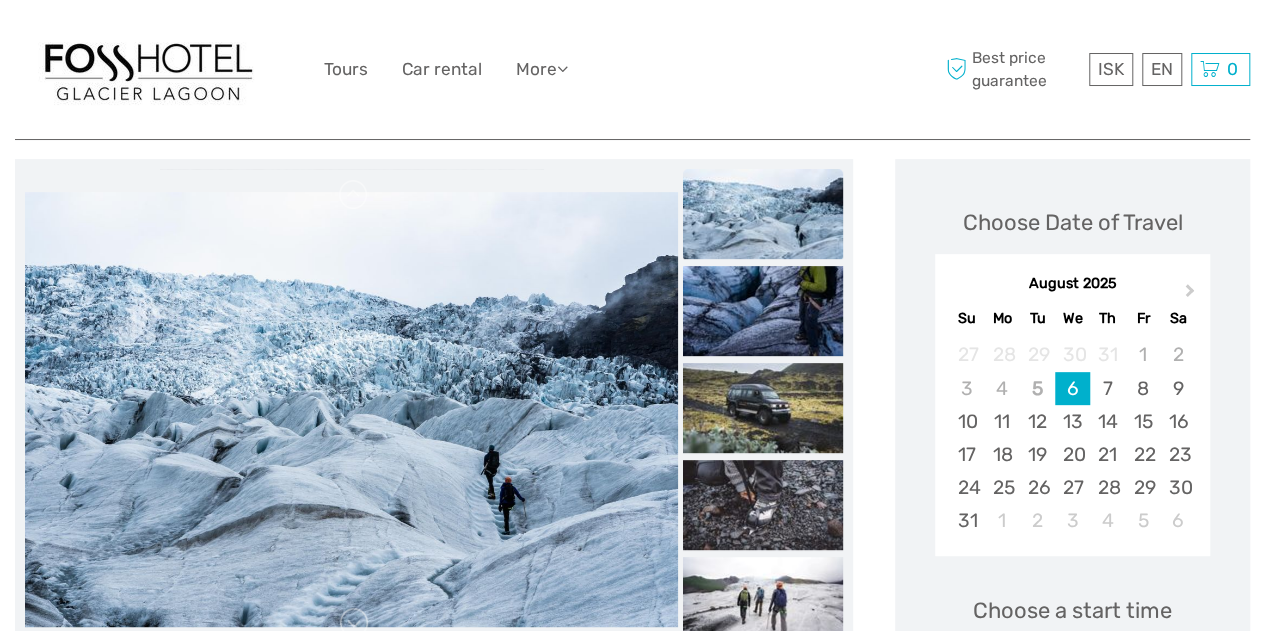 scroll, scrollTop: 236, scrollLeft: 0, axis: vertical 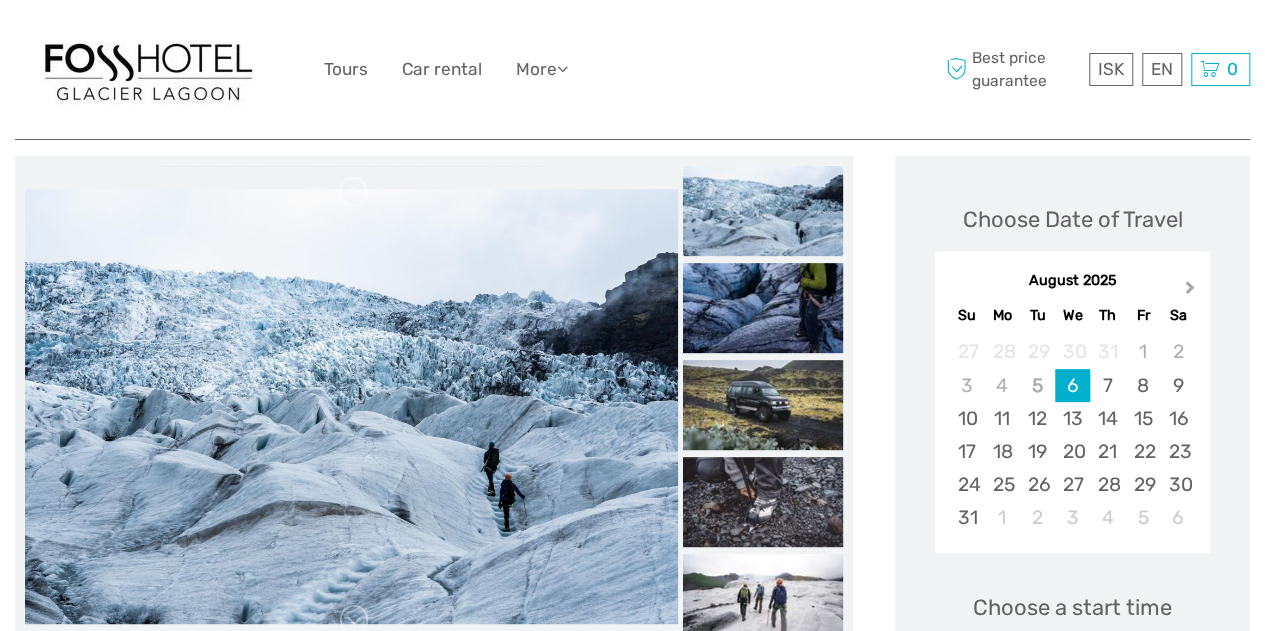 click on "Next Month" at bounding box center [1192, 292] 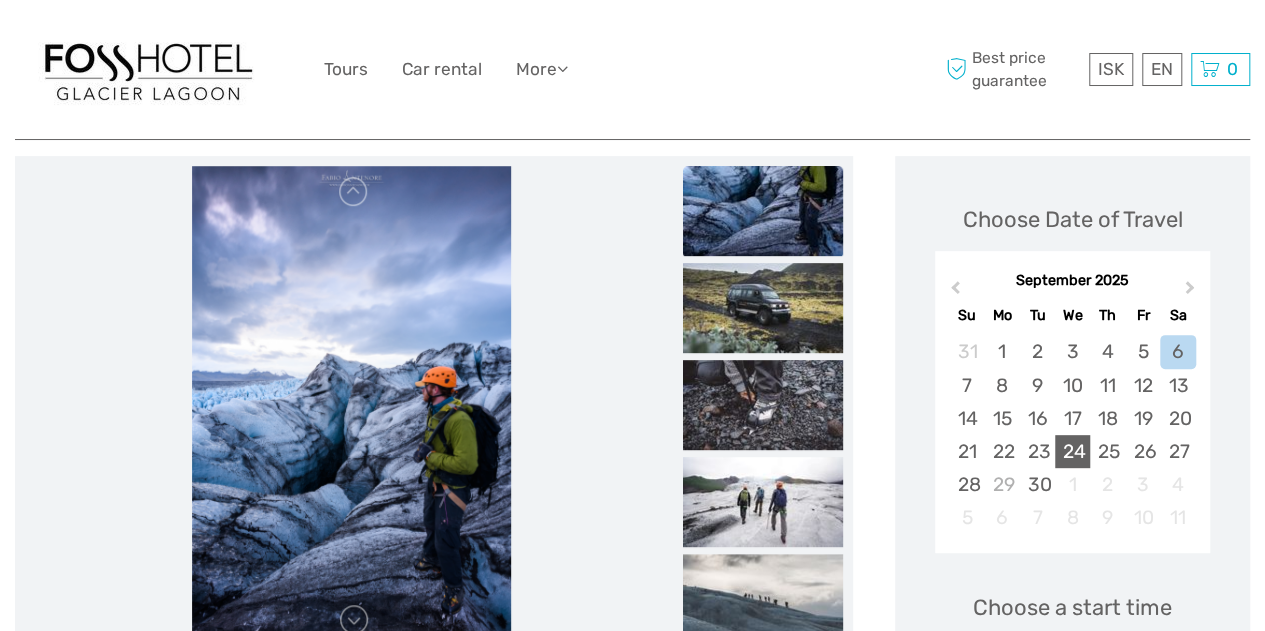 click on "24" at bounding box center (1072, 451) 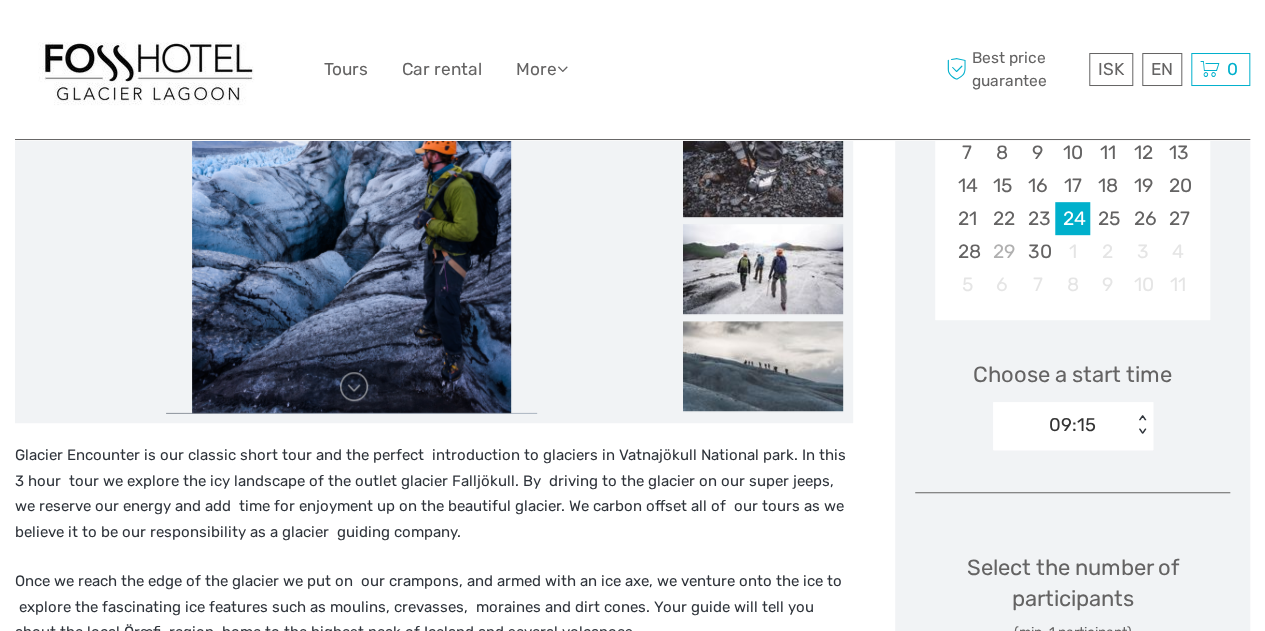 scroll, scrollTop: 473, scrollLeft: 0, axis: vertical 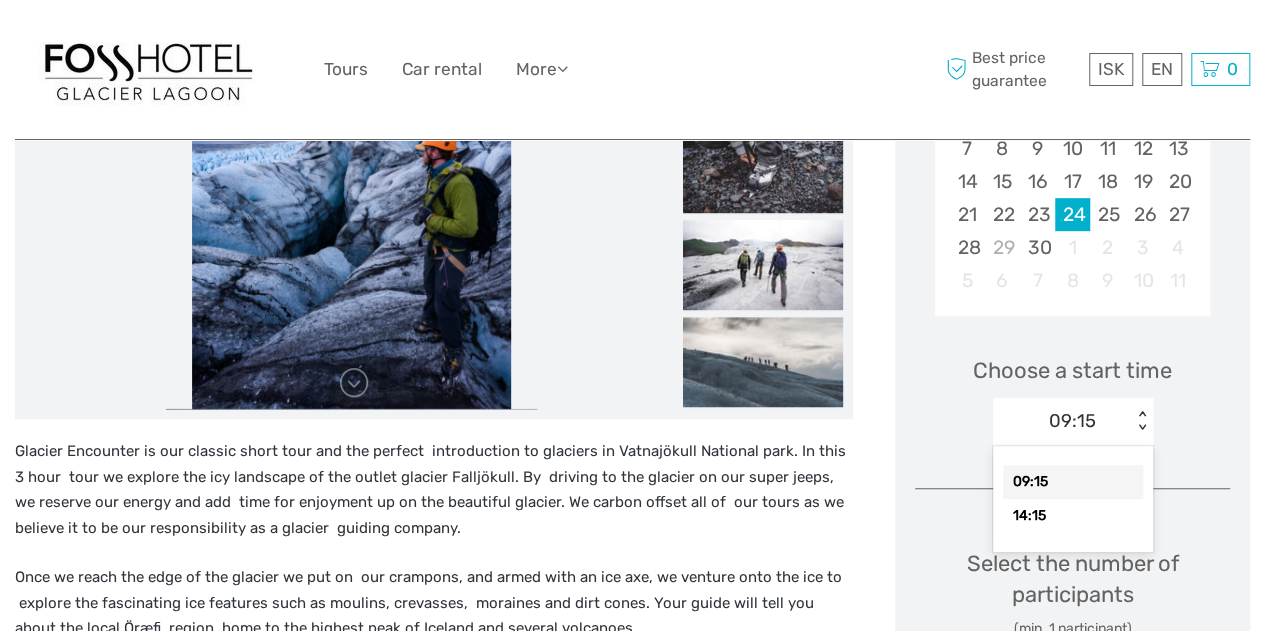 click on "09:15" at bounding box center [1062, 421] 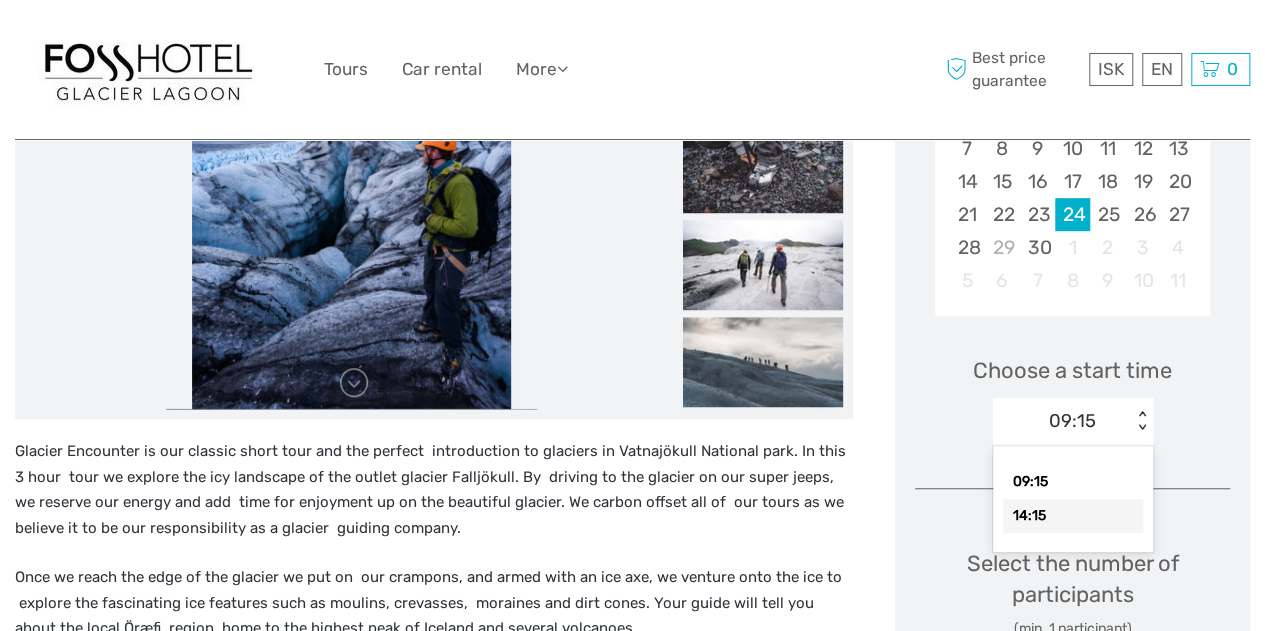 click on "14:15" at bounding box center (1073, 516) 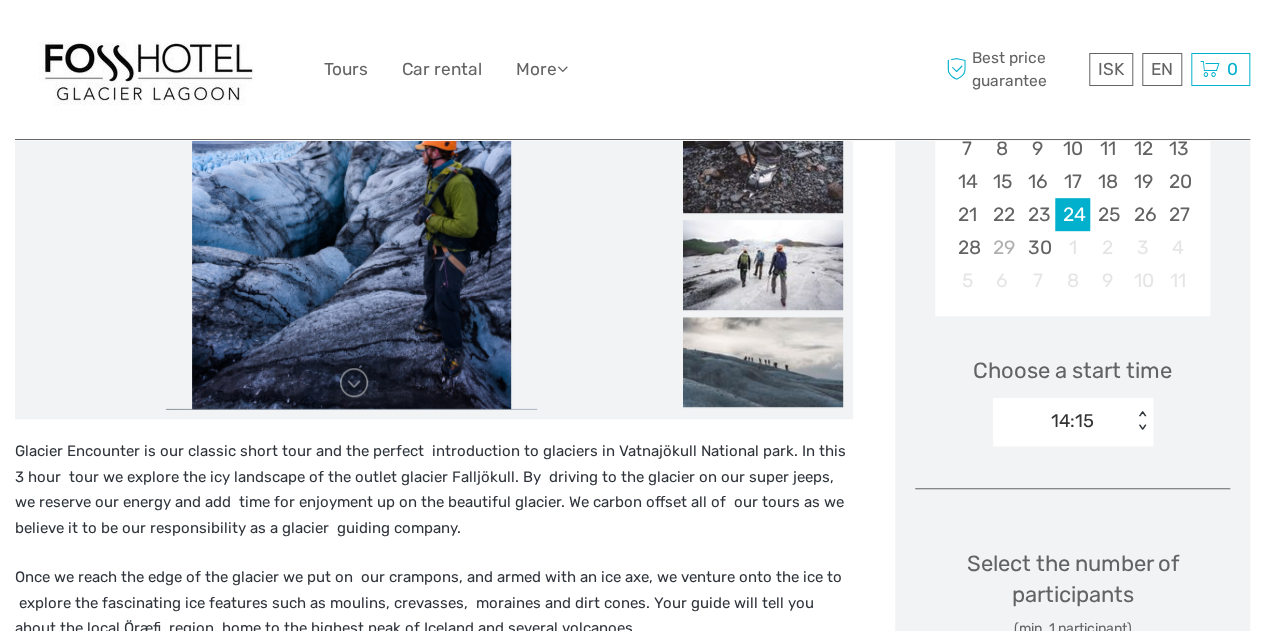 click on "Choose Date of Travel September 2025 Previous Month Next Month September 2025 Su Mo Tu We Th Fr Sa 31 1 2 3 4 5 6 7 8 9 10 11 12 13 14 15 16 17 18 19 20 21 22 23 24 25 26 27 28 29 30 1 2 3 4 5 6 7 8 9 10 11 Choose a start time option 14:15, selected.   Select is focused , press Down to open the menu,  14:15 < > Select the number of participants (min. 1 participant) Adult 16+ years ISK 16,900 - 1 + 8-16 years 8 - 16 years ISK 12,900 - 0 + Hiking Boots  (8-16 years) ISK 1,500 Choose < > Hiking Boots  (Adult) ISK 1,500 Choose < > Total :  ISK 16,900 Best price guarantee ADD TO CART EXPRESS CHECKOUT" at bounding box center (1072, 524) 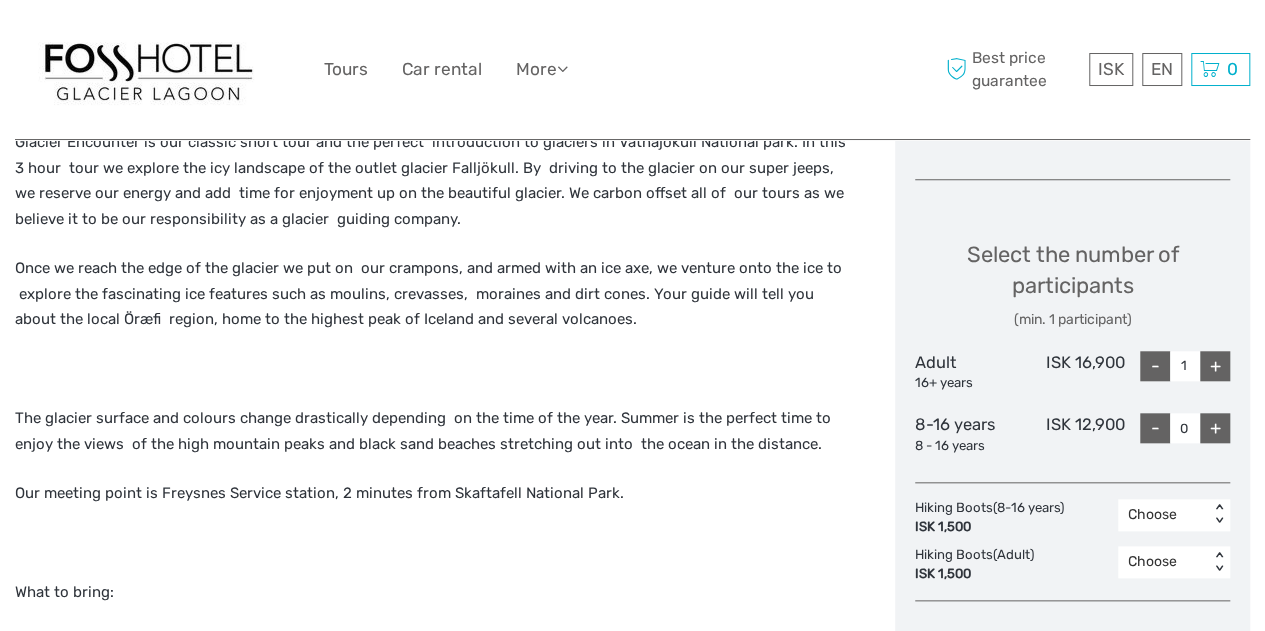 scroll, scrollTop: 783, scrollLeft: 0, axis: vertical 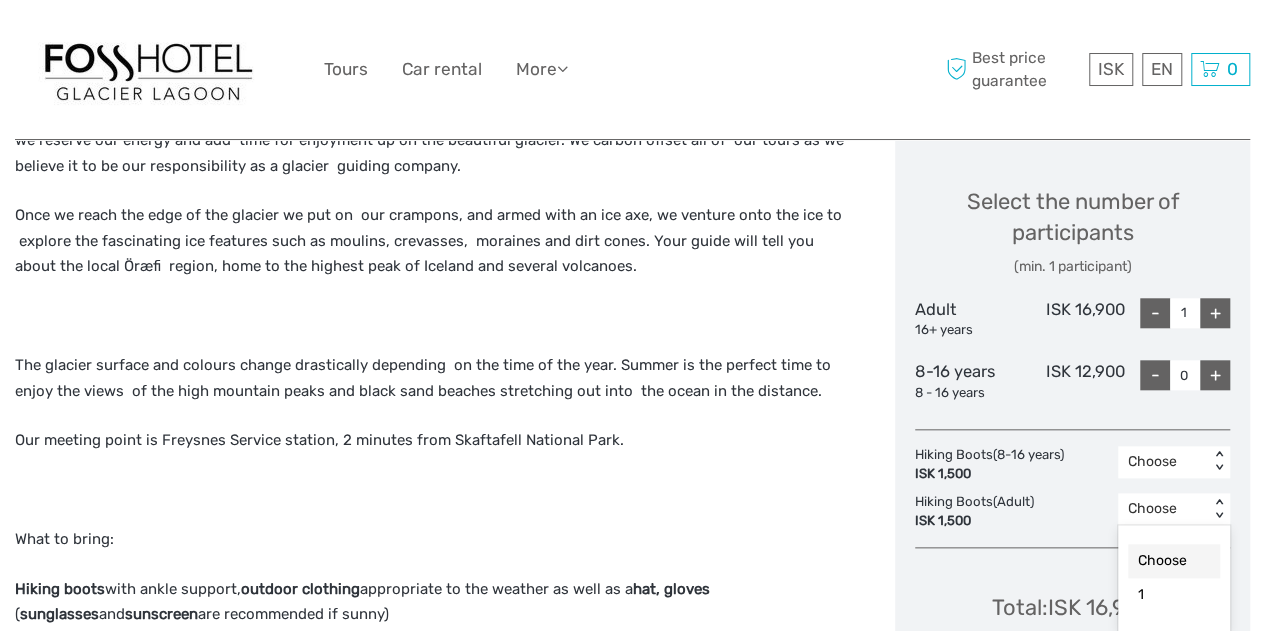 click on "option Choose selected, 1 of 2. 2 results available. Use Up and Down to choose options, press Enter to select the currently focused option, press Escape to exit the menu, press Tab to select the option and exit the menu. Choose < > Choose 1" at bounding box center [1174, 509] 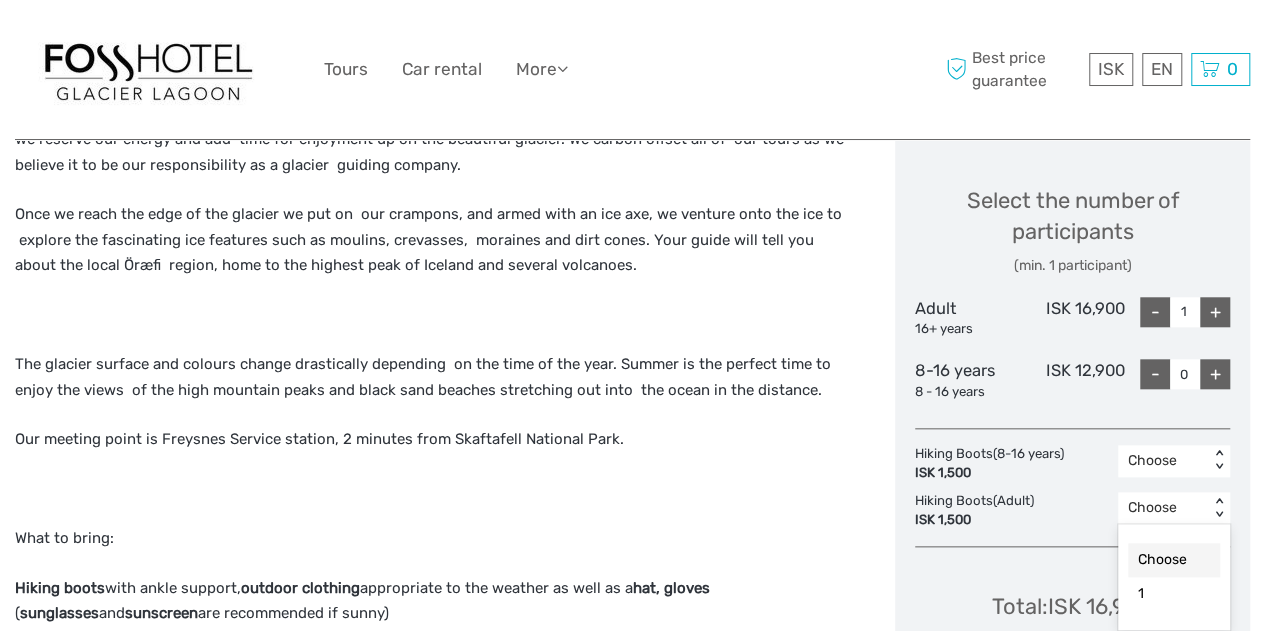 scroll, scrollTop: 842, scrollLeft: 0, axis: vertical 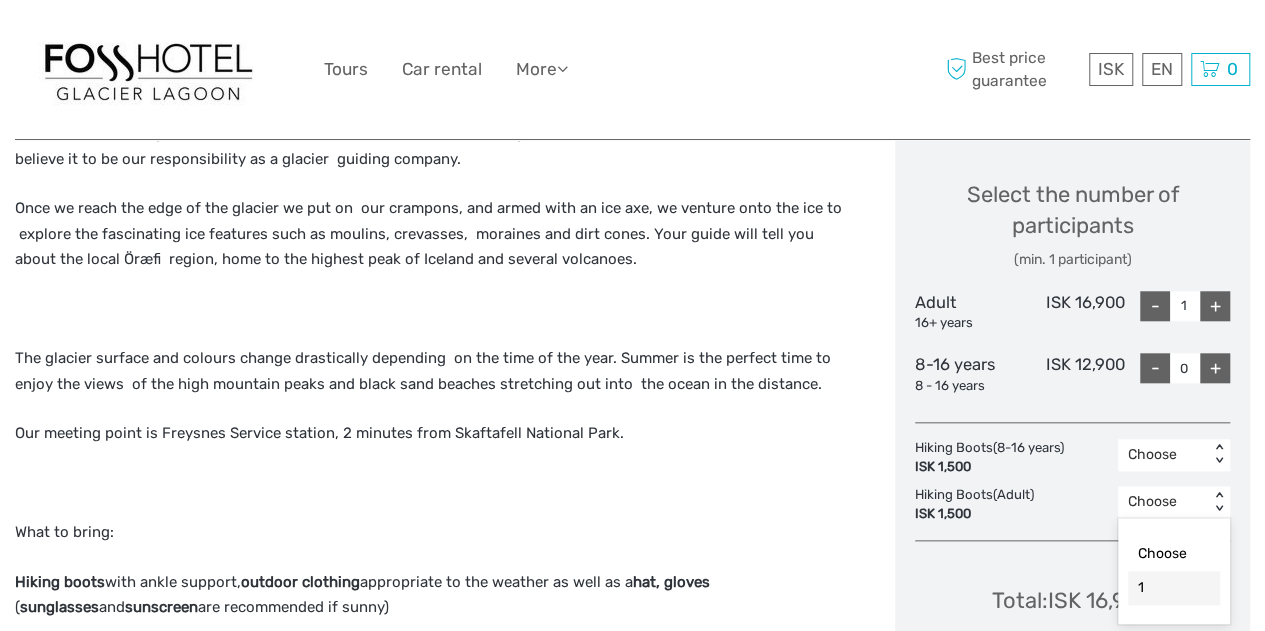 click on "1" at bounding box center (1174, 588) 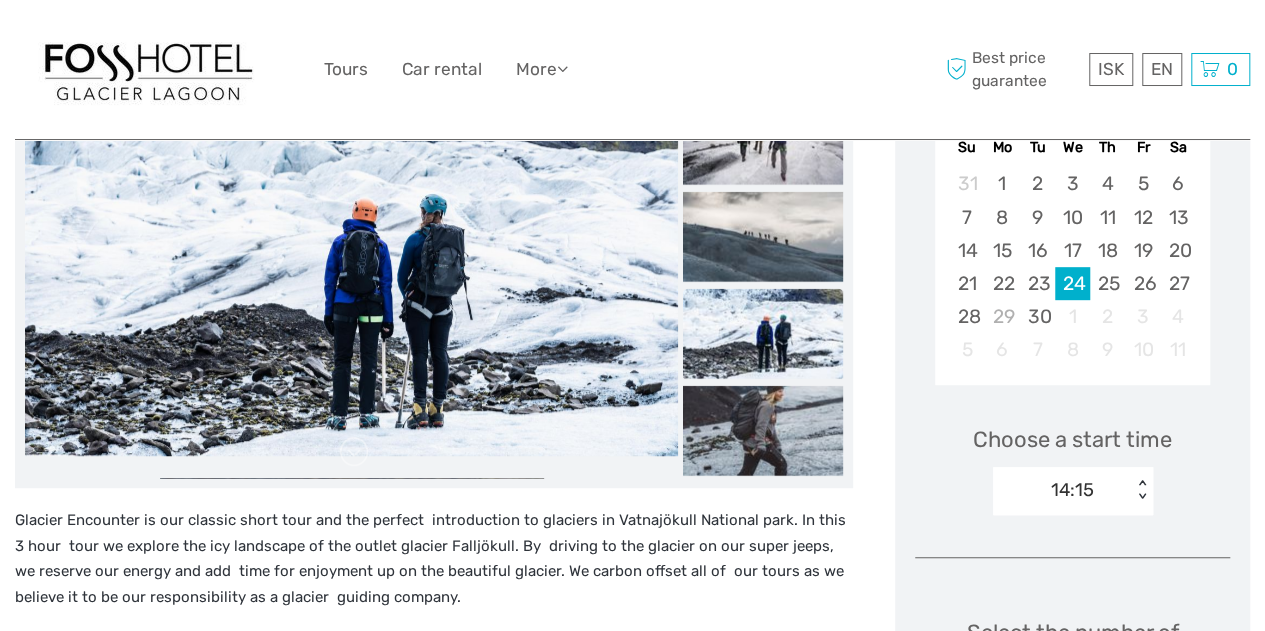 scroll, scrollTop: 388, scrollLeft: 0, axis: vertical 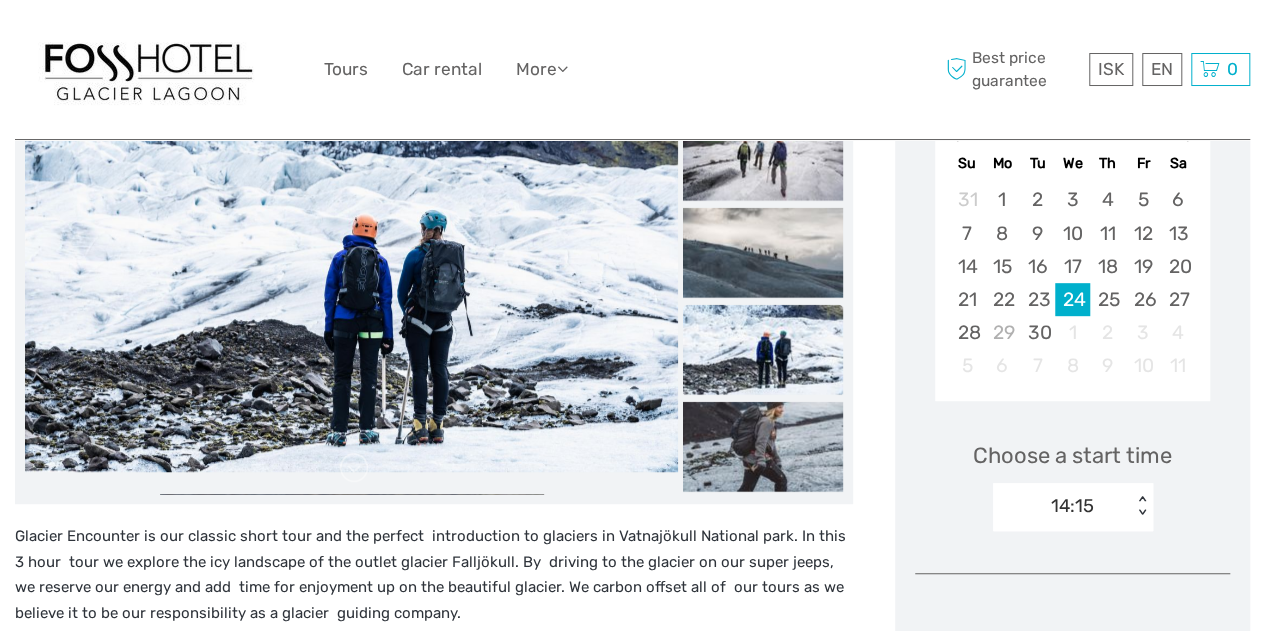 click at bounding box center (148, 69) 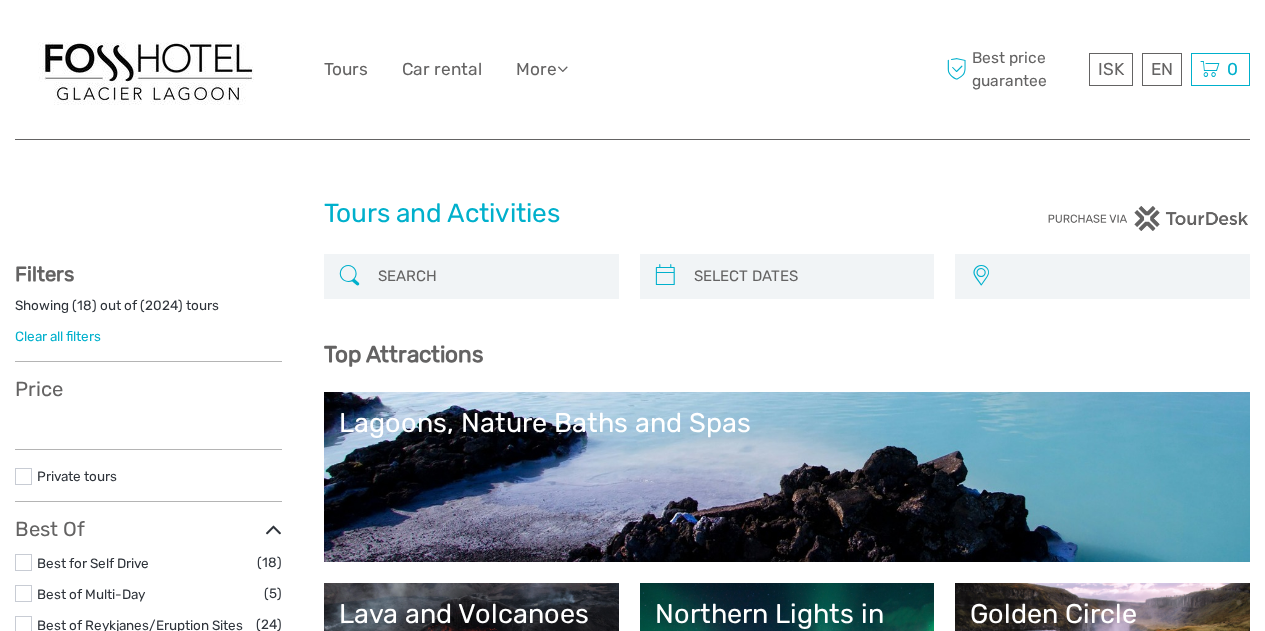 select 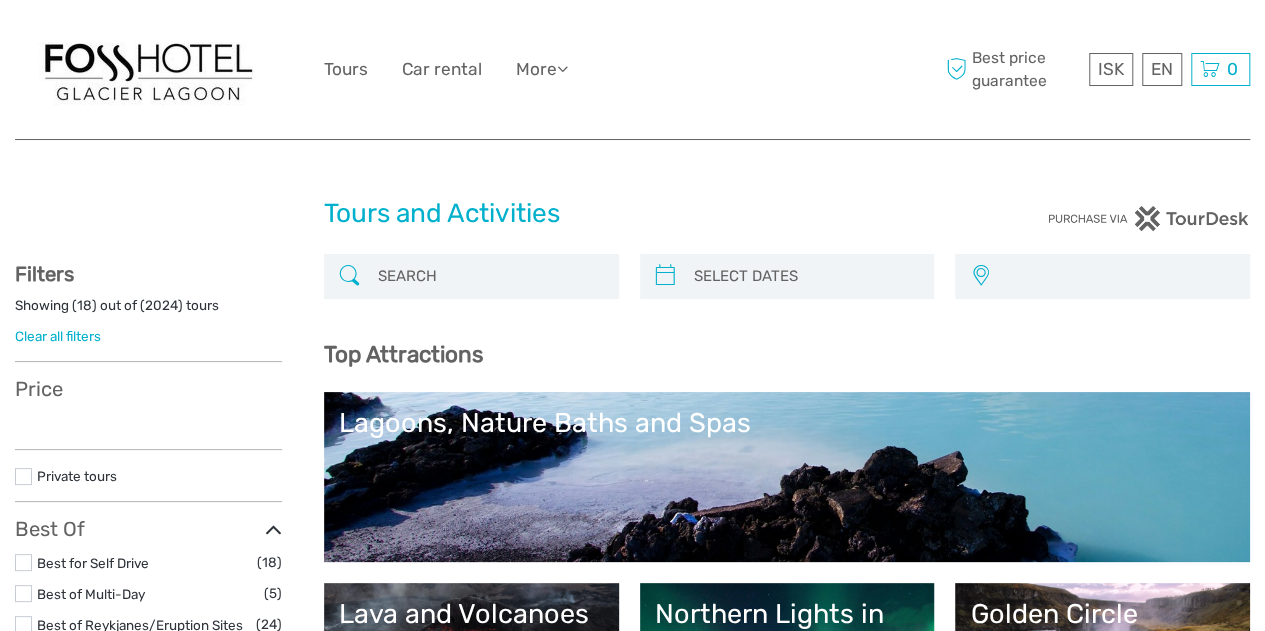 select 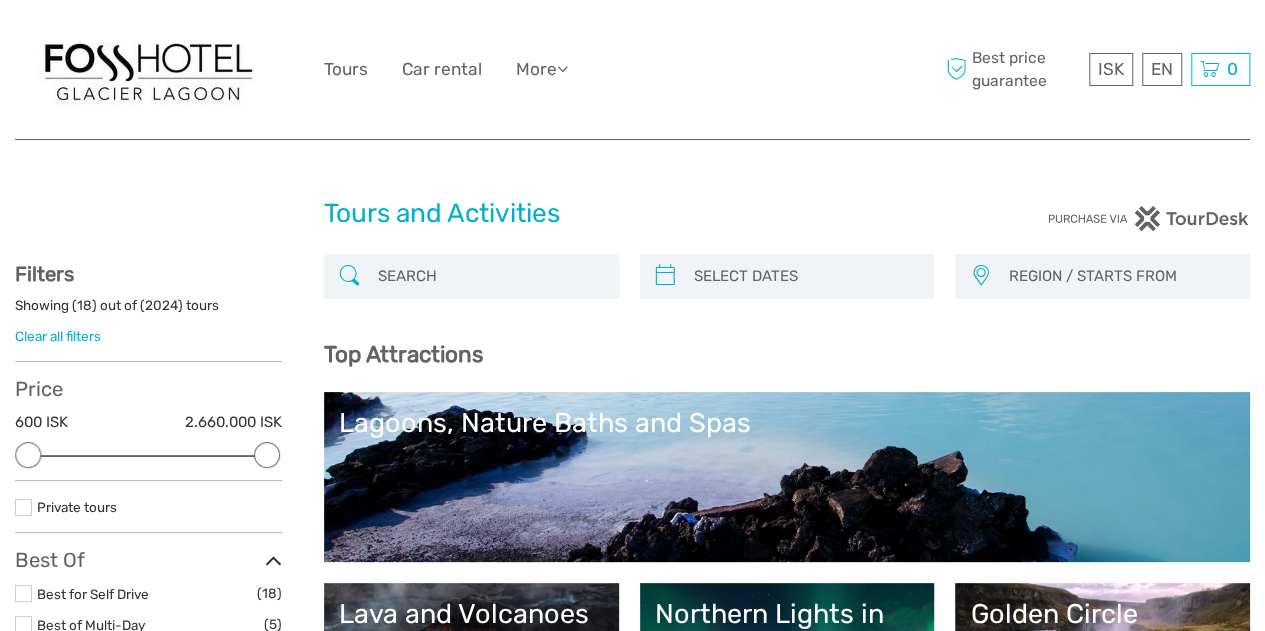 scroll, scrollTop: 0, scrollLeft: 0, axis: both 